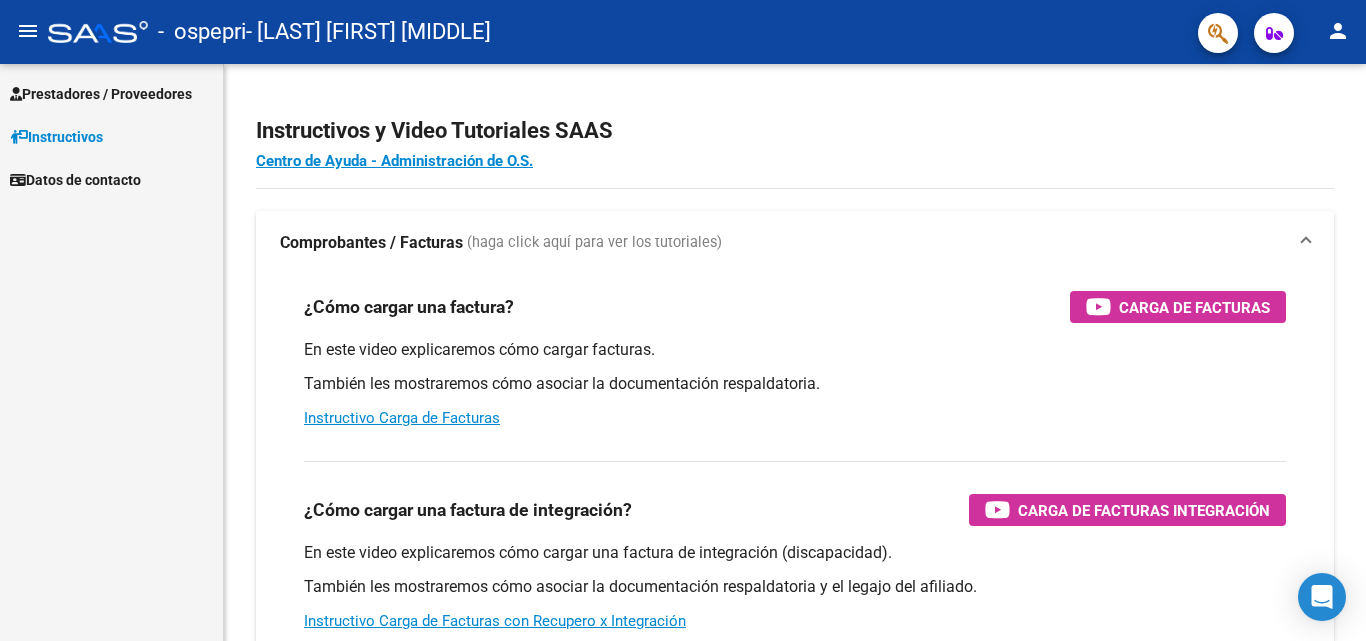 scroll, scrollTop: 0, scrollLeft: 0, axis: both 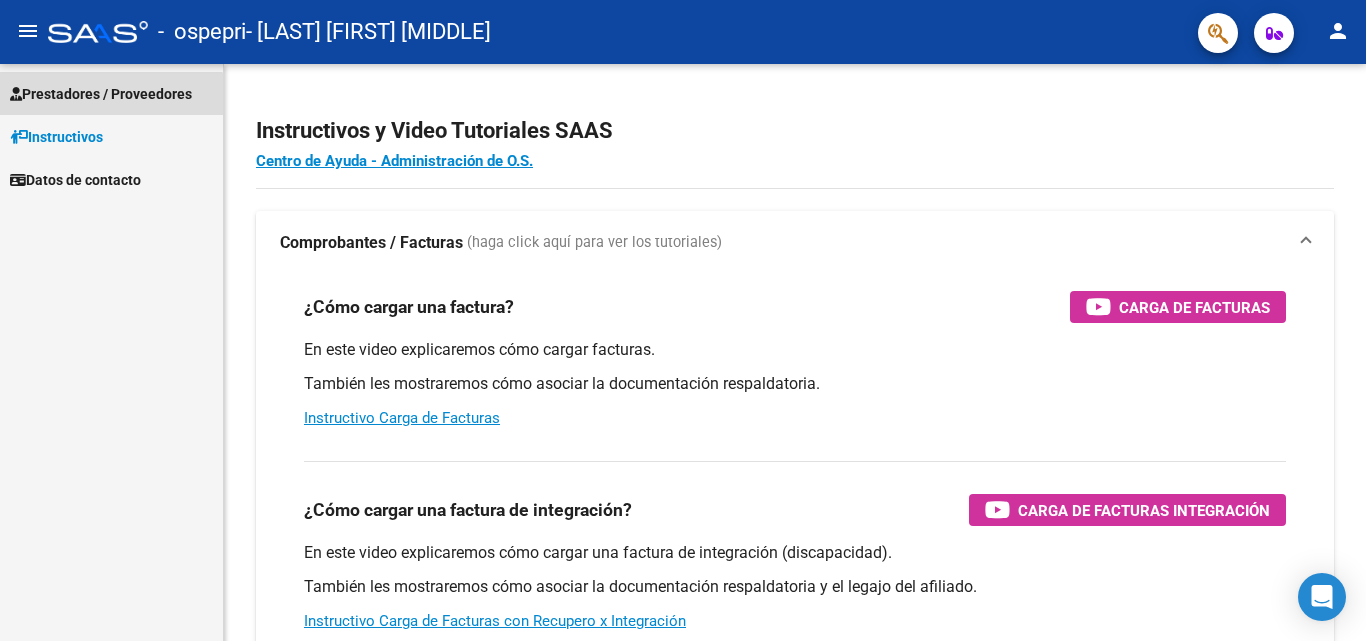 click on "Prestadores / Proveedores" at bounding box center [101, 94] 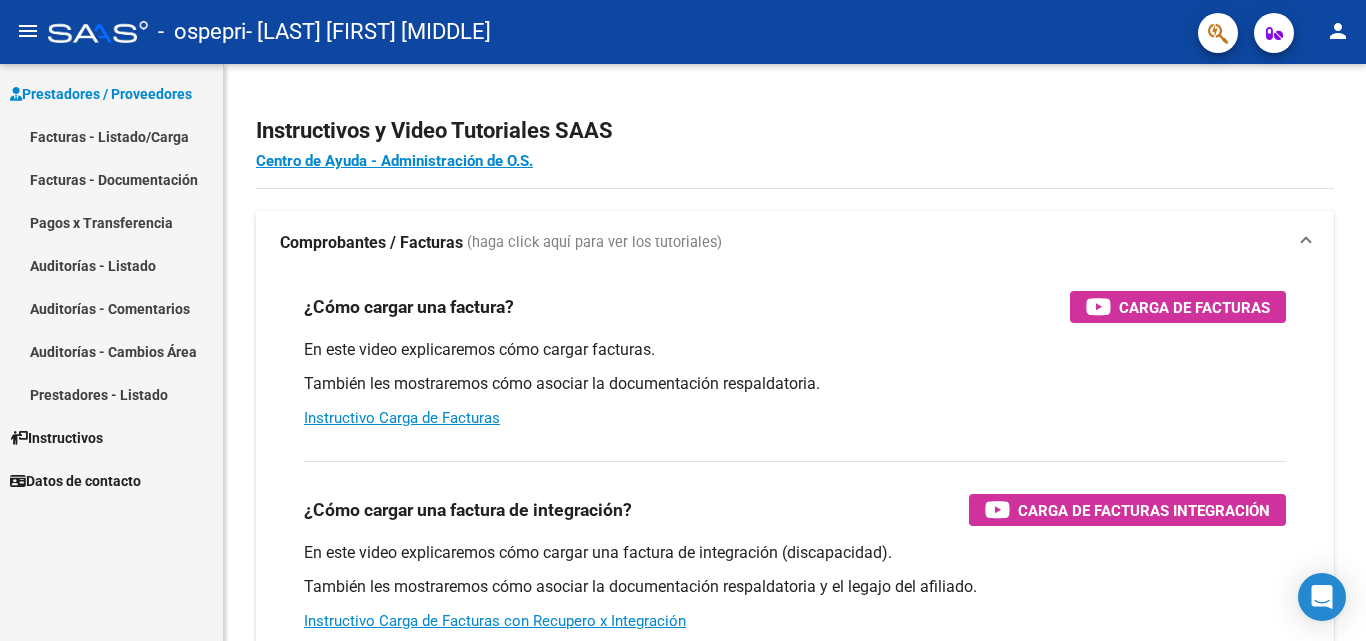 click on "Facturas - Documentación" at bounding box center (111, 179) 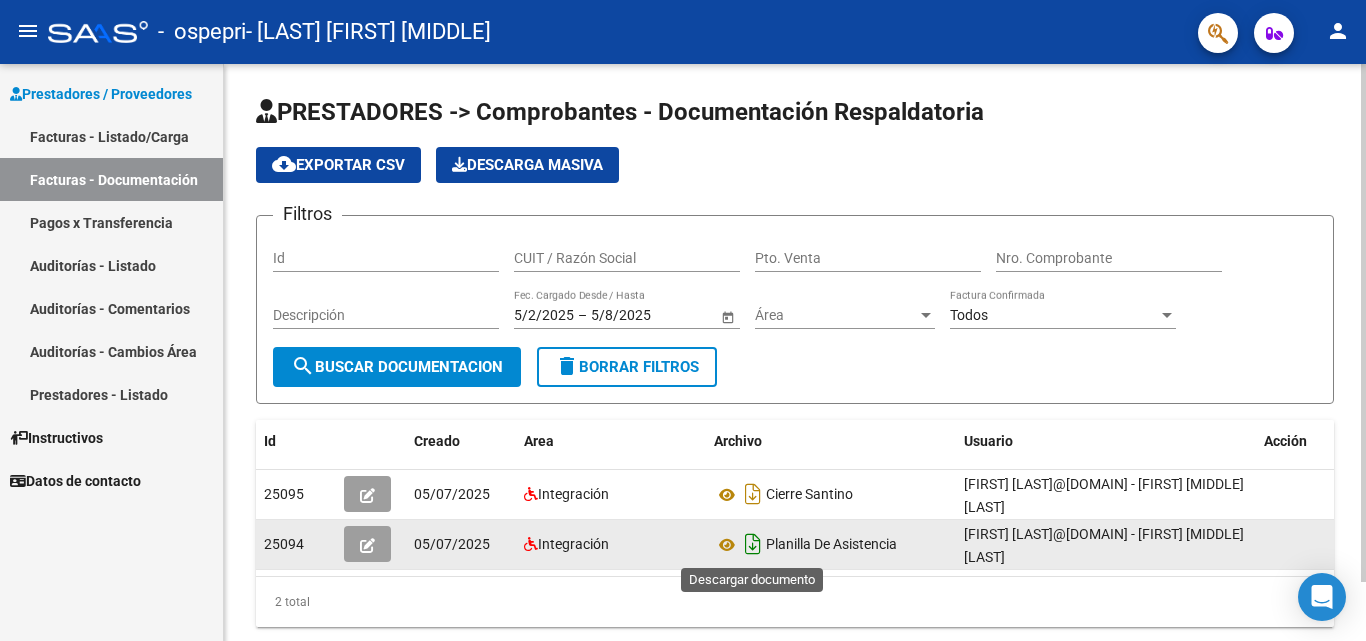 click 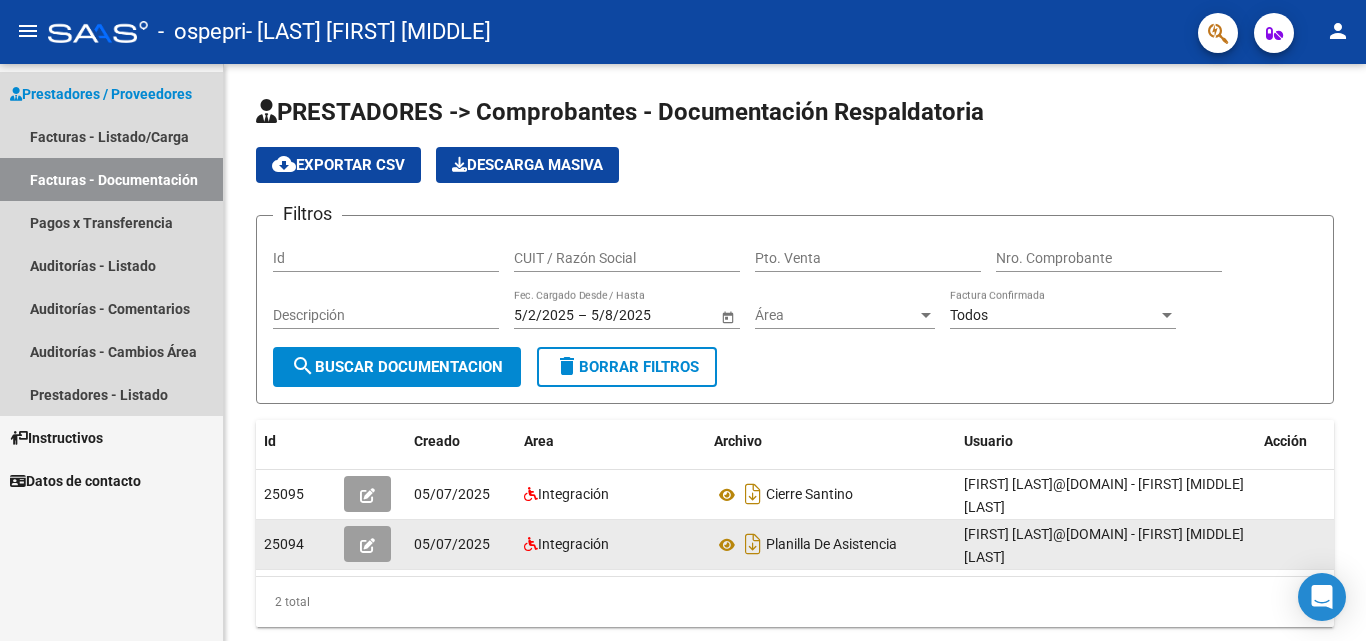 click on "Prestadores / Proveedores" at bounding box center (101, 94) 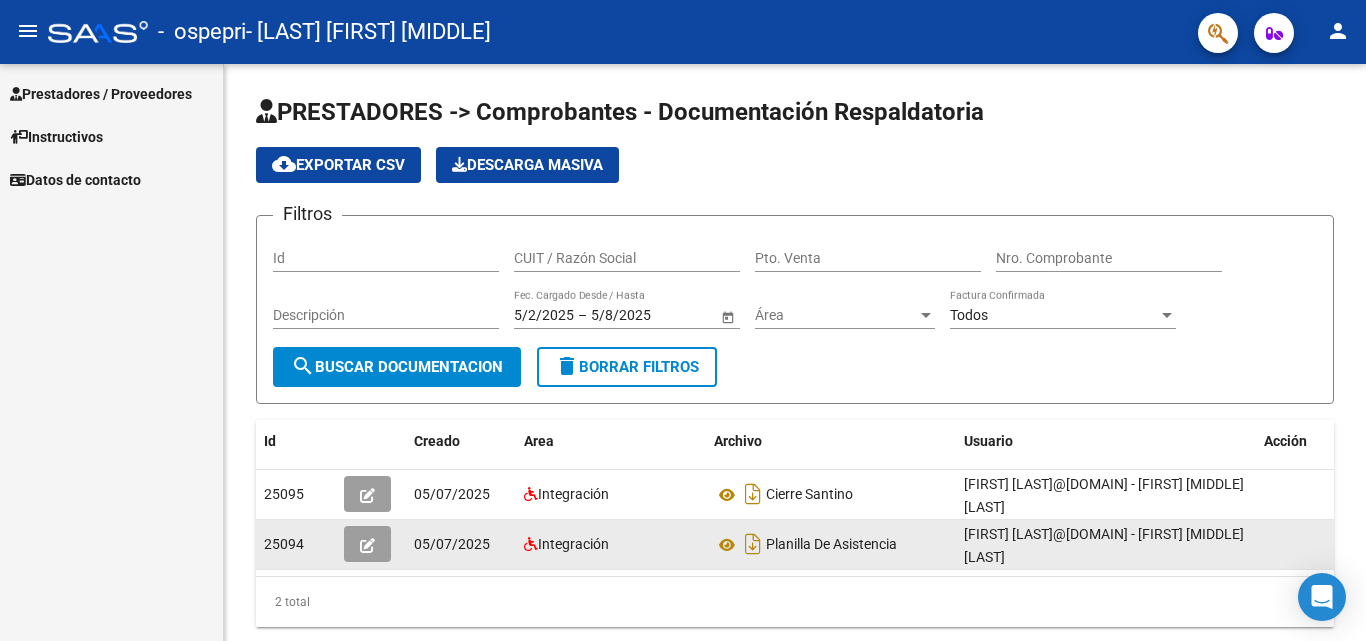 click on "Prestadores / Proveedores" at bounding box center (101, 94) 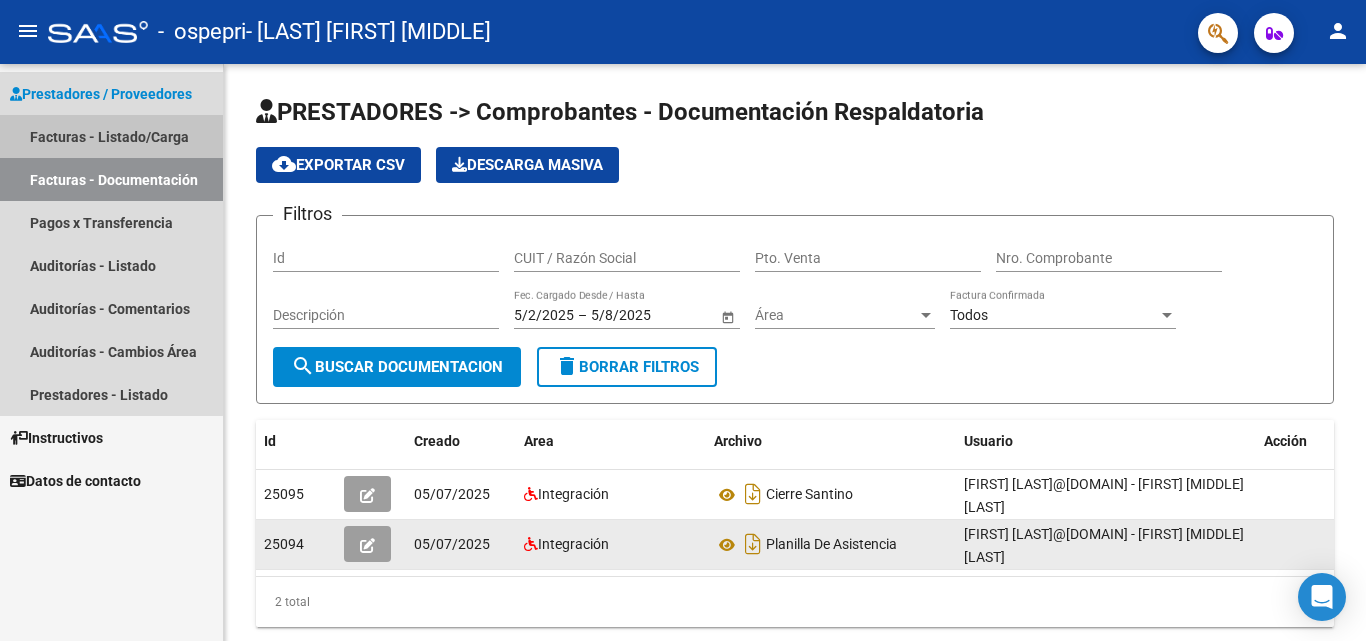 click on "Facturas - Listado/Carga" at bounding box center [111, 136] 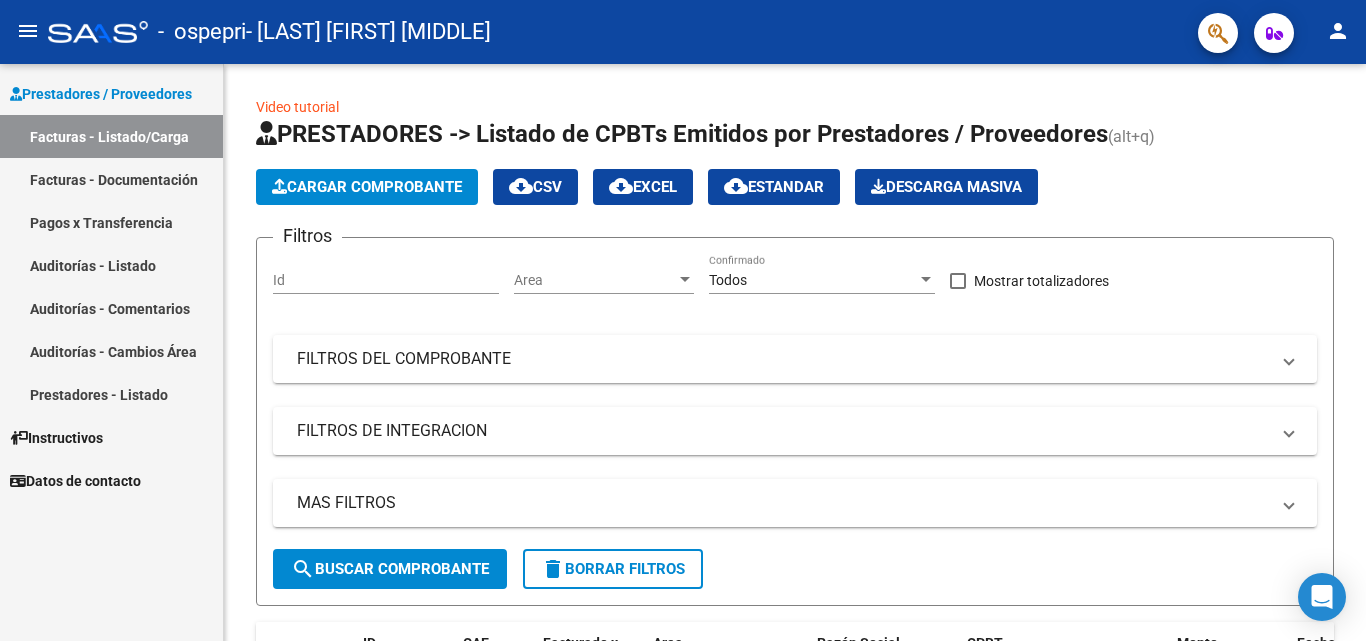 click on "Prestadores / Proveedores" at bounding box center (101, 94) 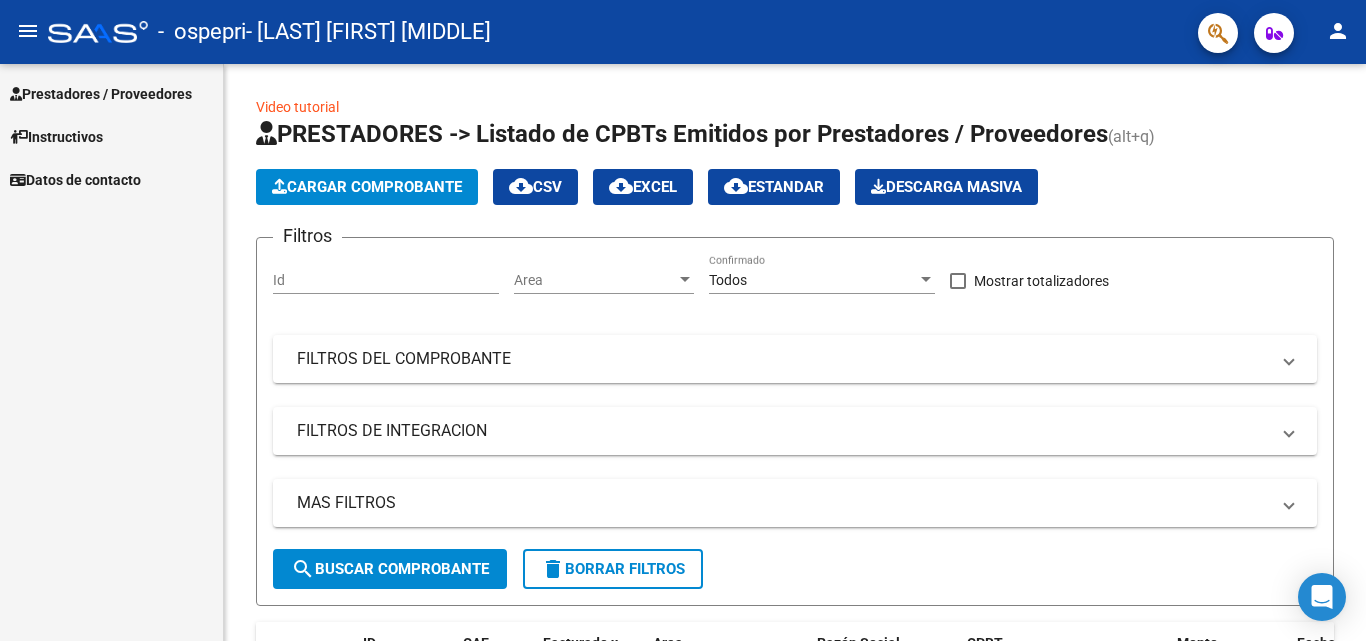 click on "Prestadores / Proveedores" at bounding box center [101, 94] 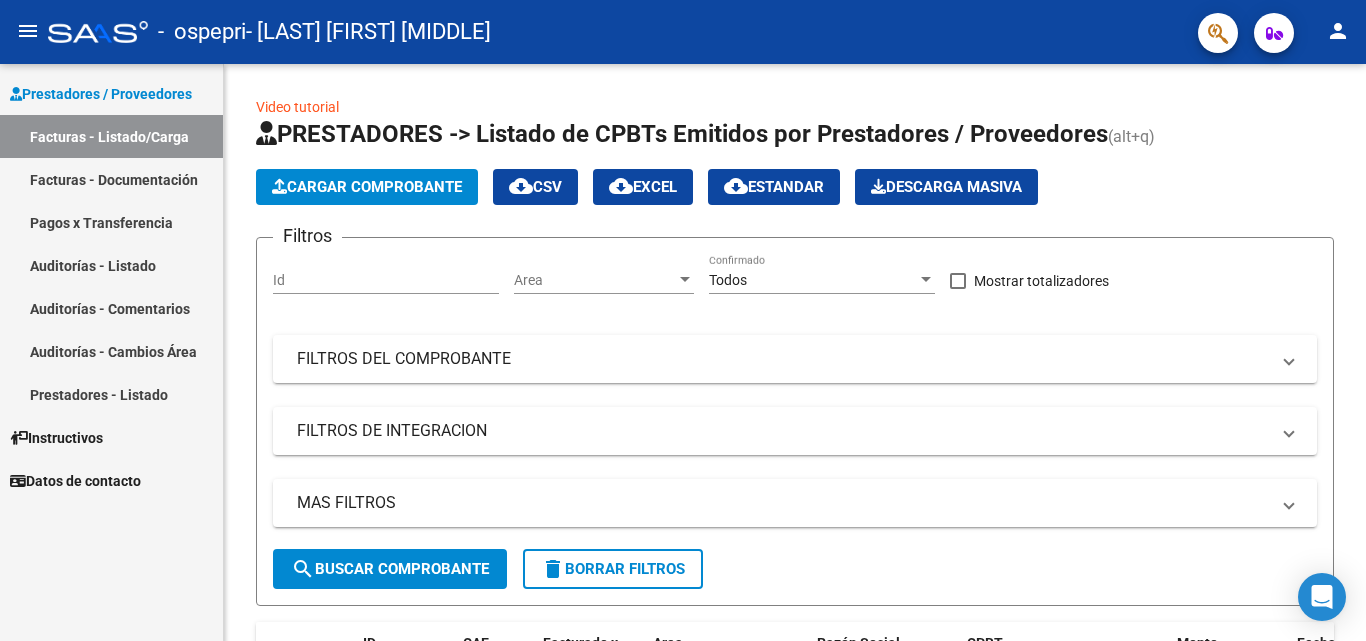 click on "Facturas - Listado/Carga" at bounding box center (111, 136) 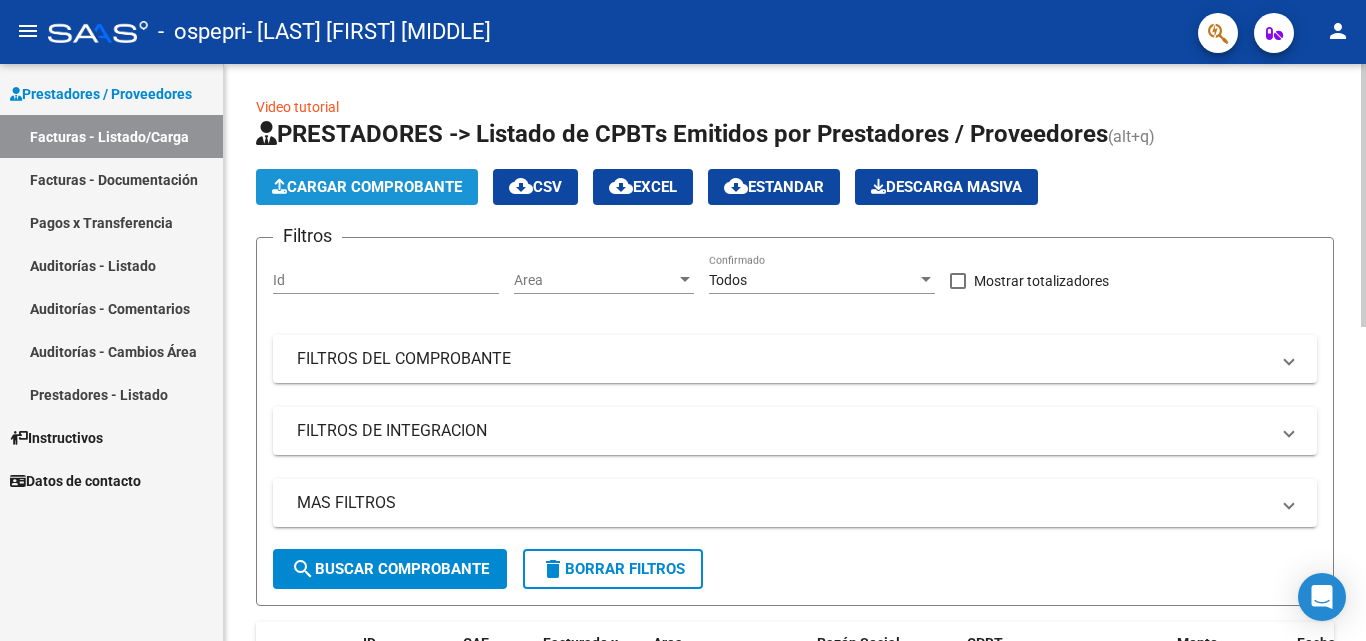 click on "Cargar Comprobante" 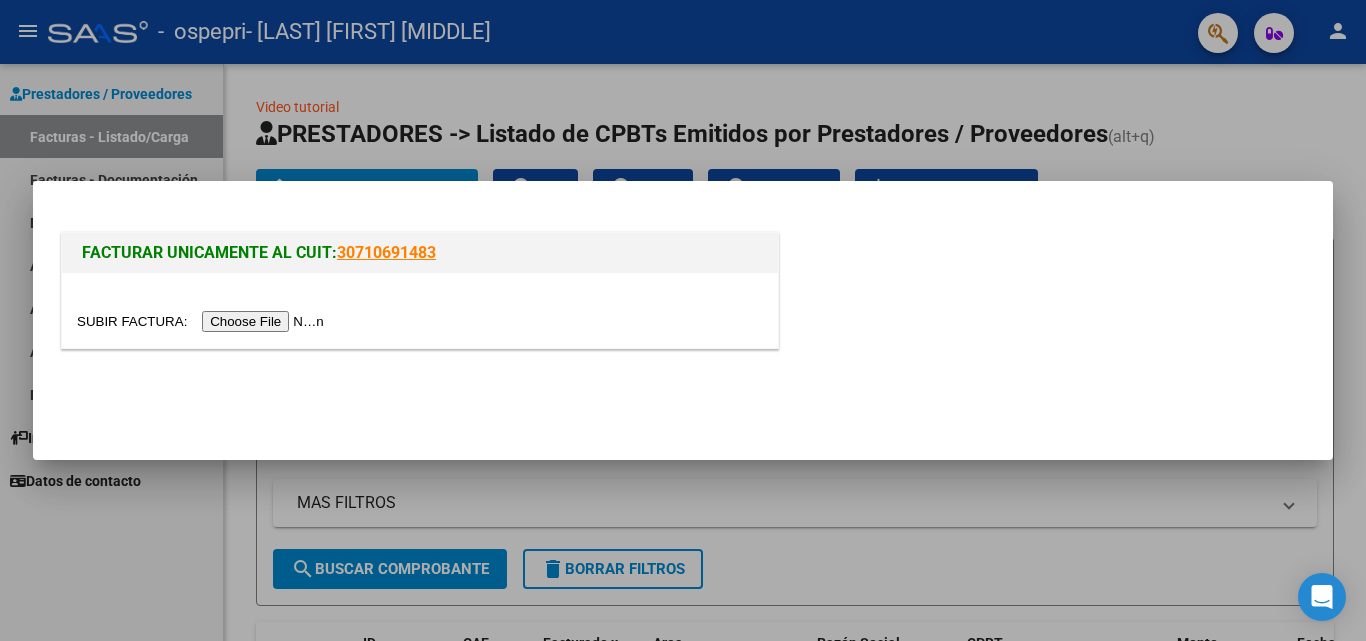 click at bounding box center (203, 321) 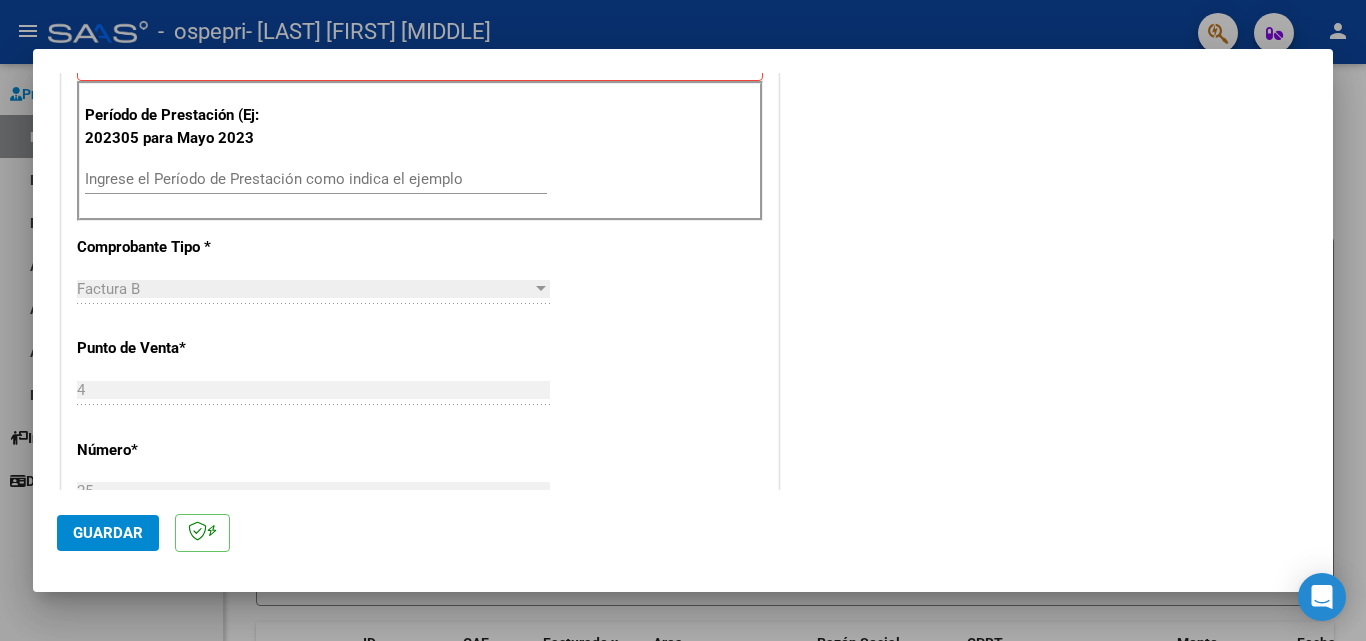 scroll, scrollTop: 470, scrollLeft: 0, axis: vertical 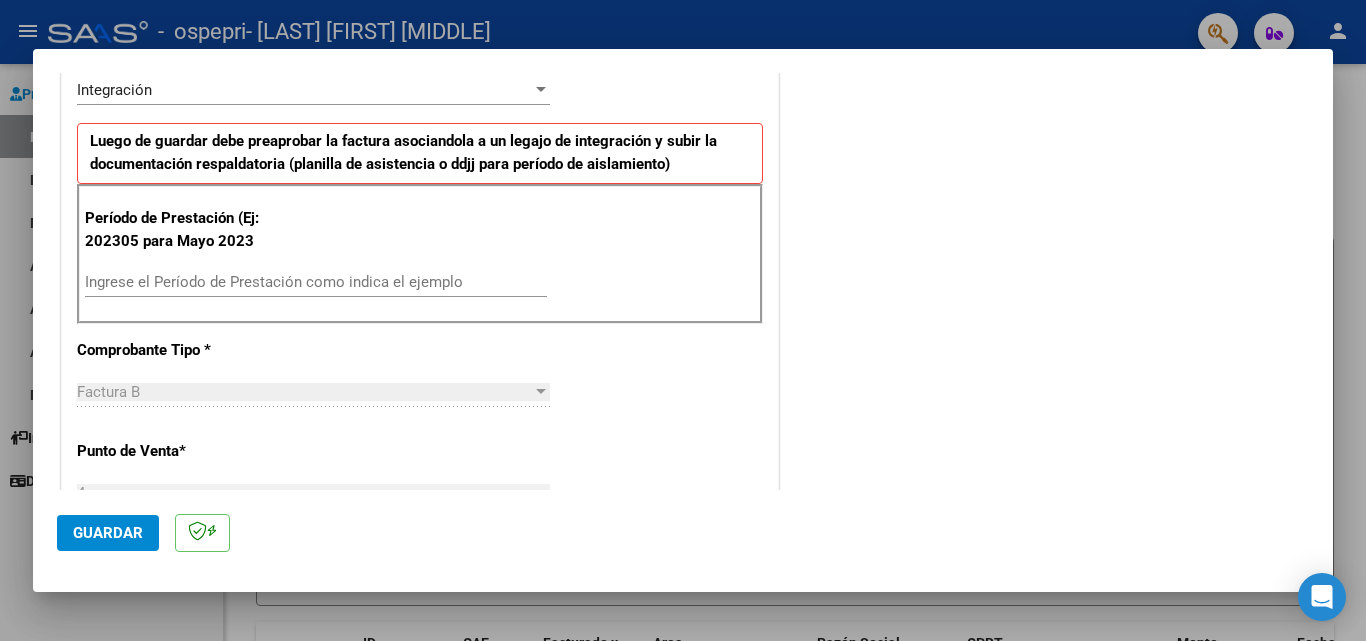 click on "Ingrese el Período de Prestación como indica el ejemplo" at bounding box center [316, 282] 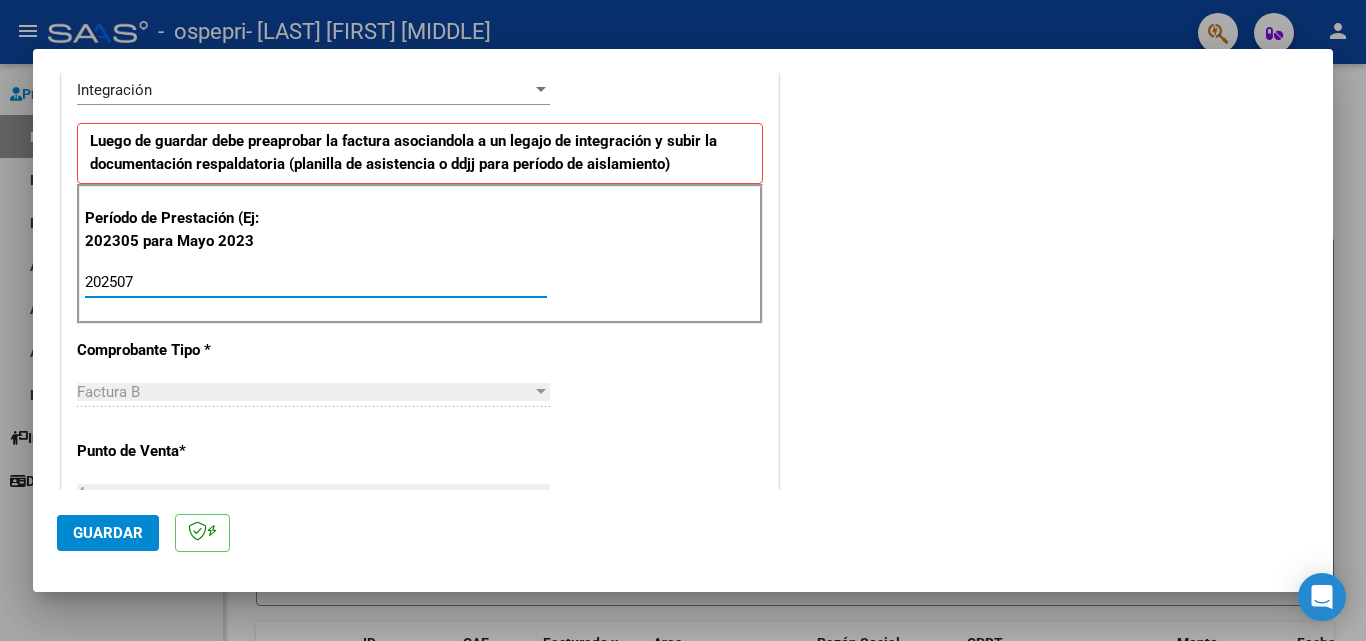 type on "202507" 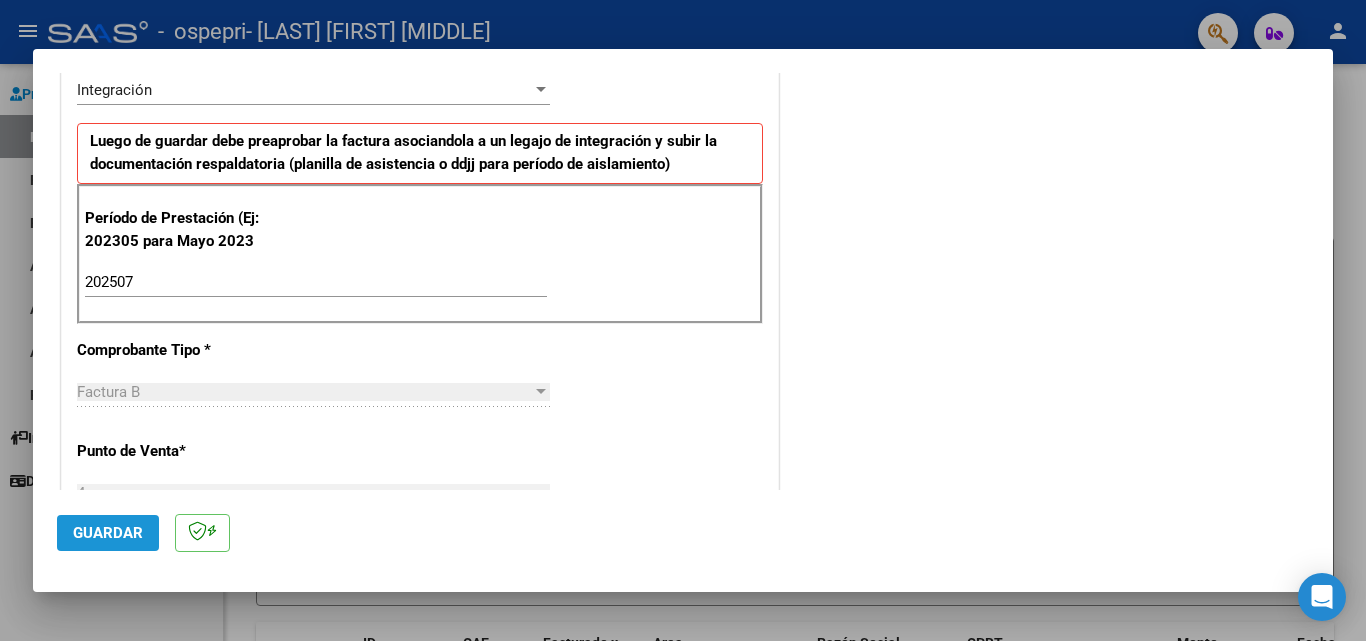 click on "Guardar" 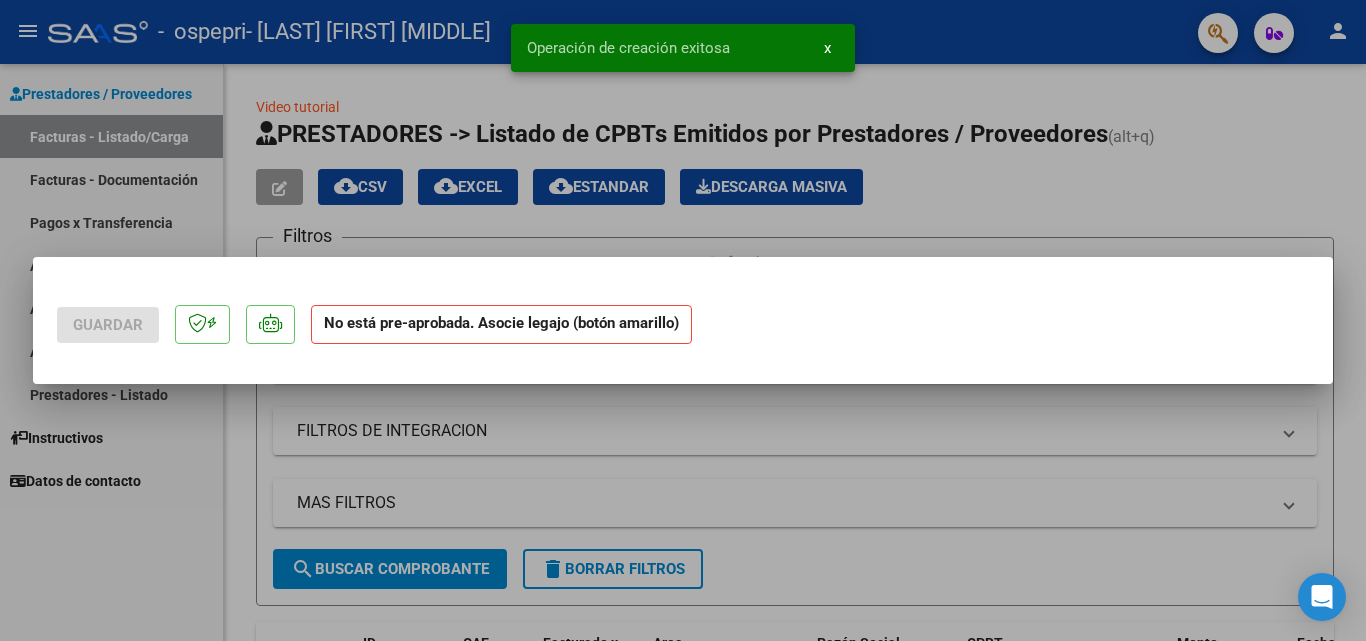 scroll, scrollTop: 0, scrollLeft: 0, axis: both 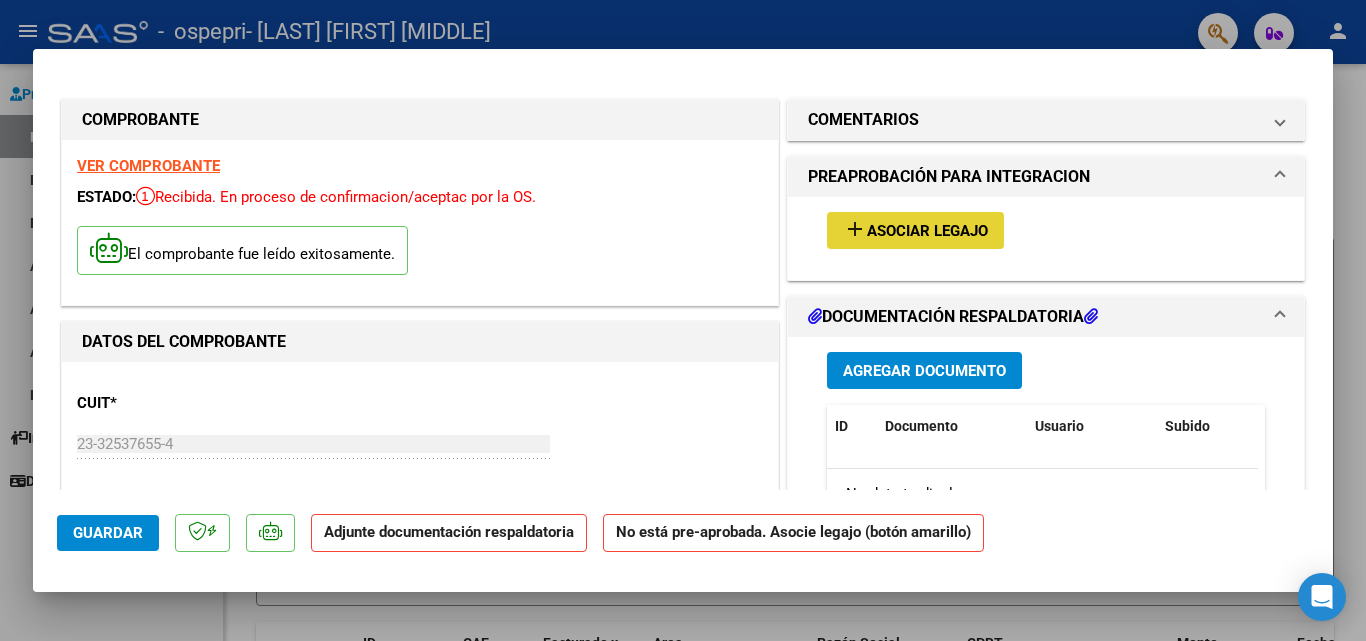 click on "Asociar Legajo" at bounding box center (927, 231) 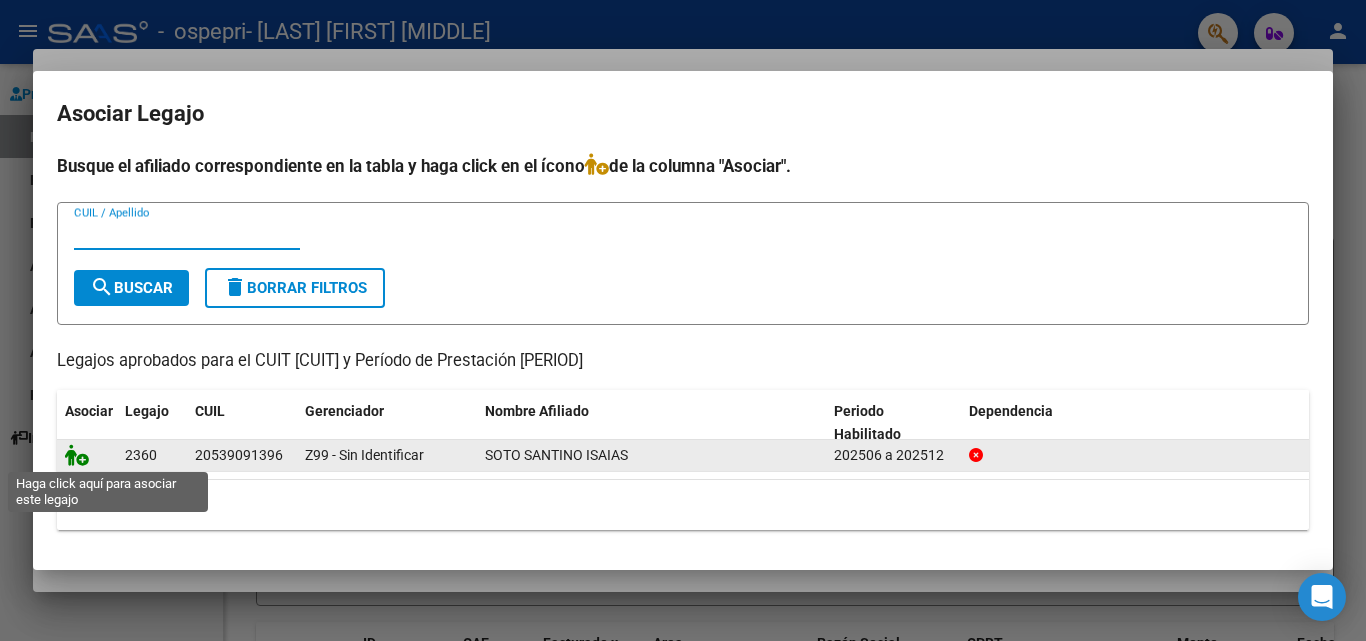 click 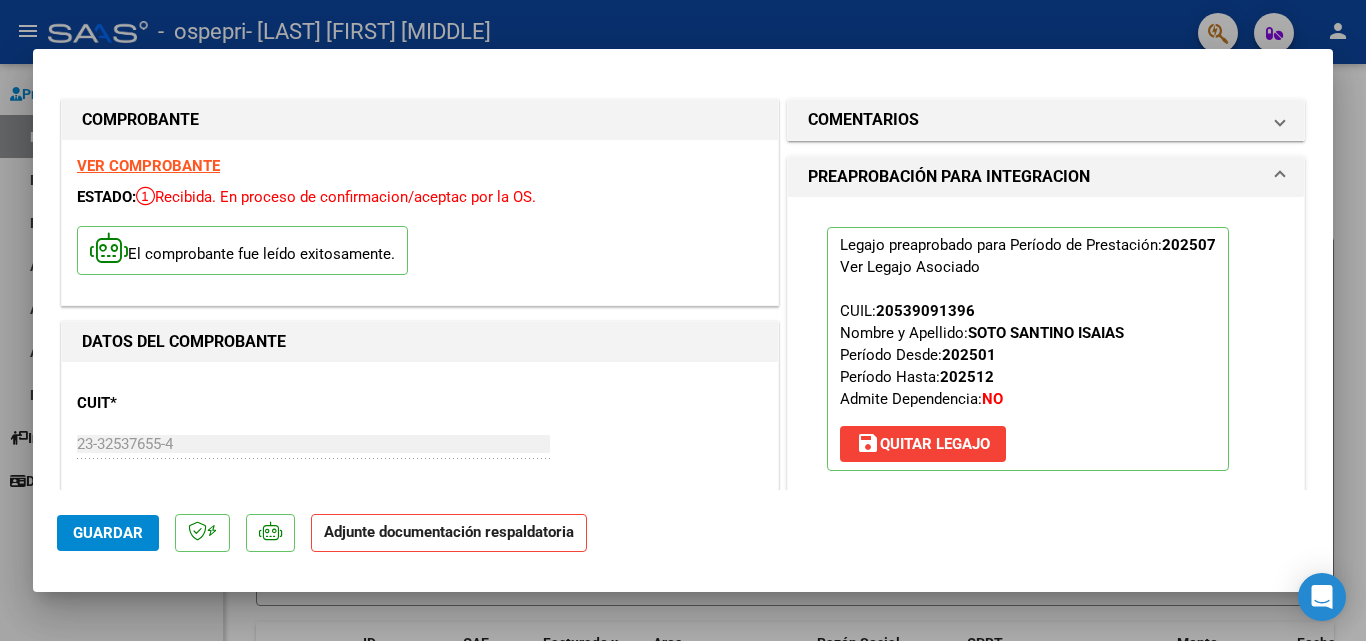 scroll, scrollTop: 364, scrollLeft: 0, axis: vertical 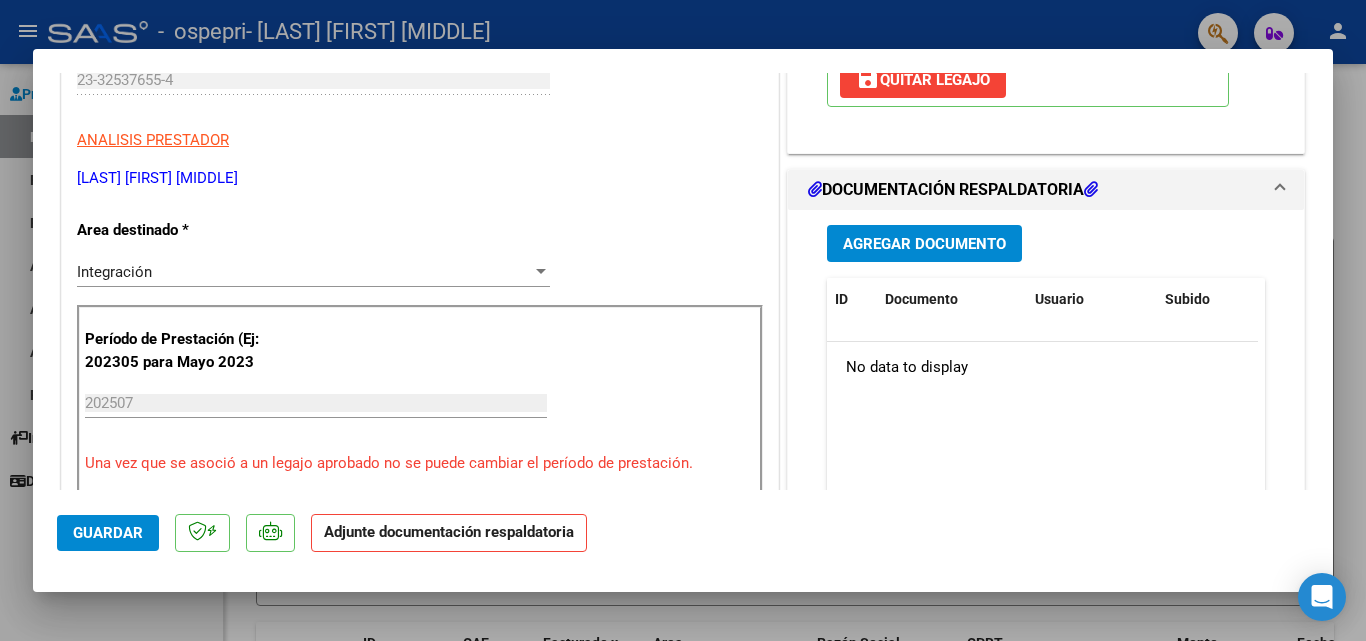 click on "Agregar Documento" at bounding box center [924, 244] 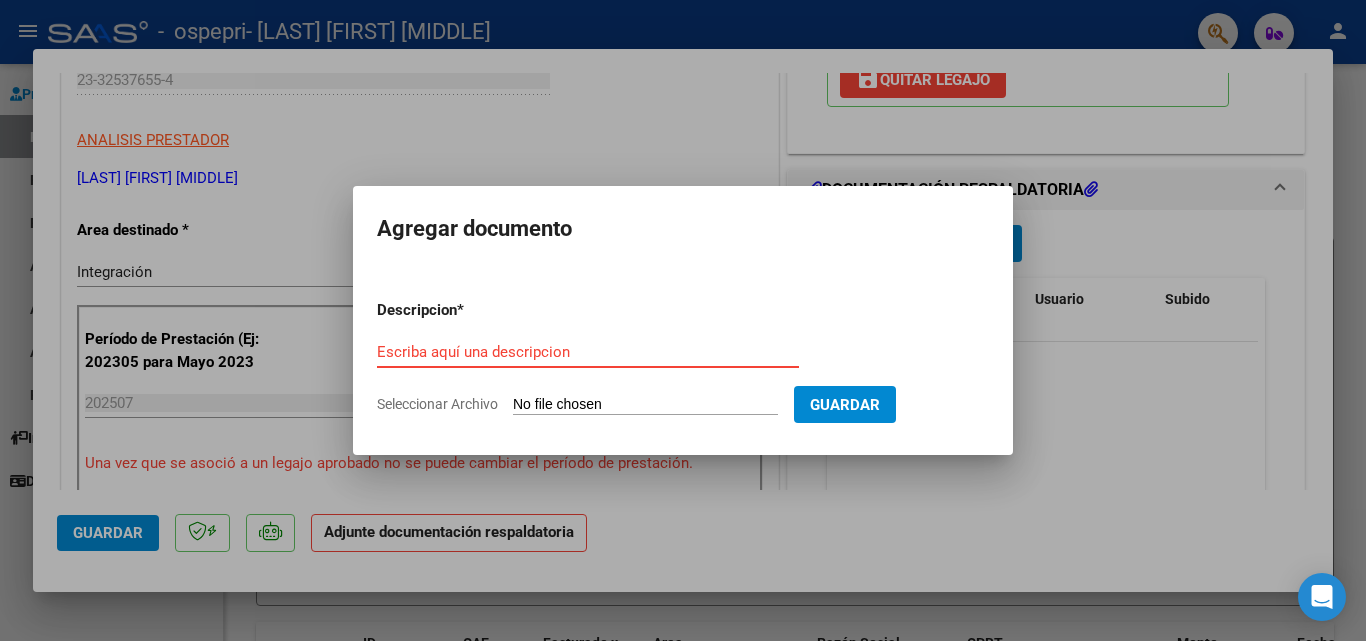 click on "Escriba aquí una descripcion" at bounding box center [588, 352] 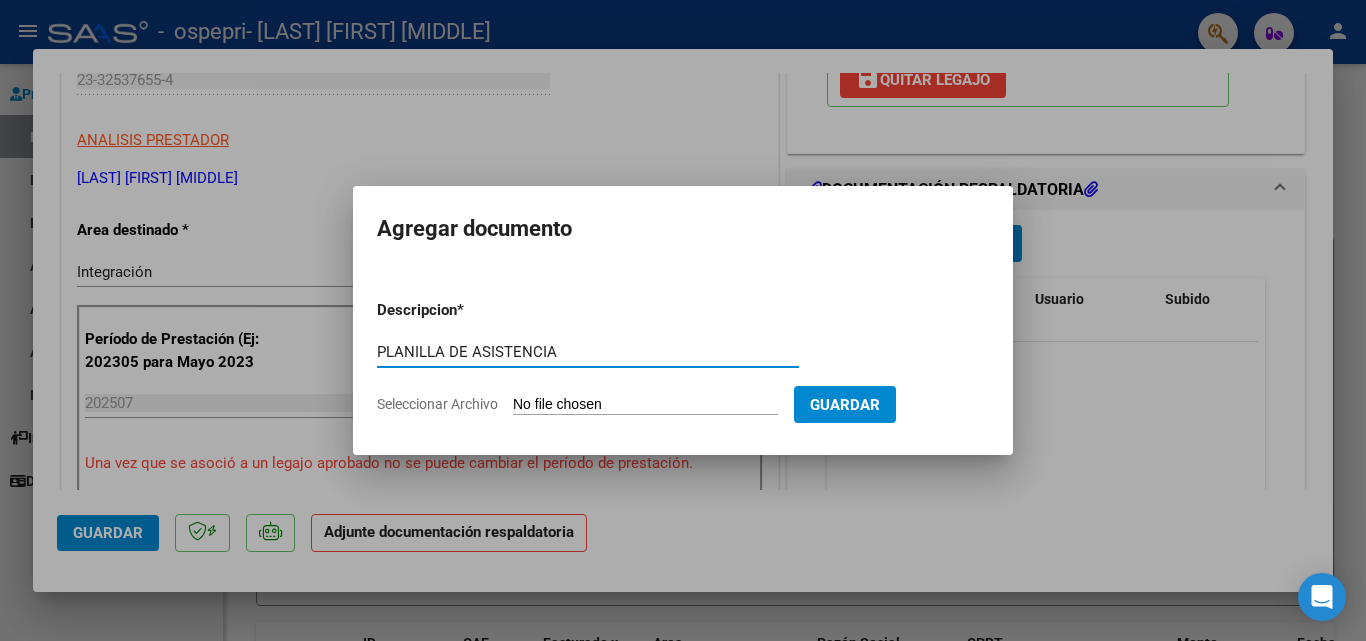 type on "PLANILLA DE ASISTENCIA" 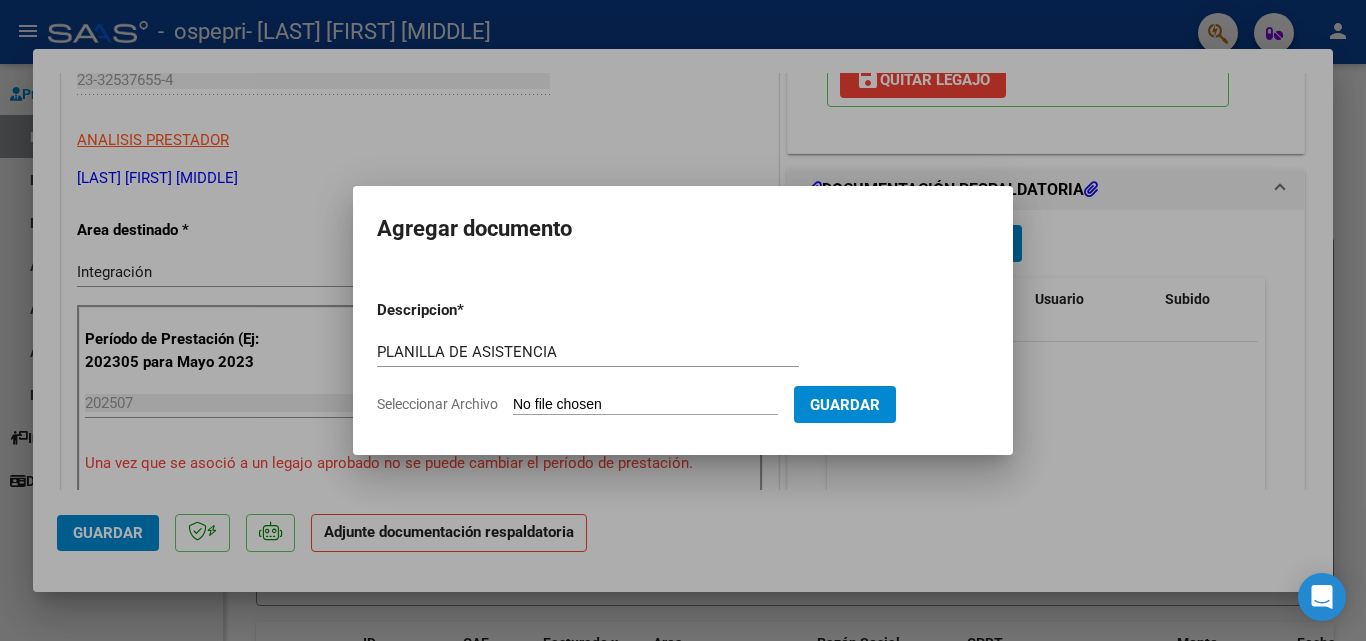 click on "Seleccionar Archivo" 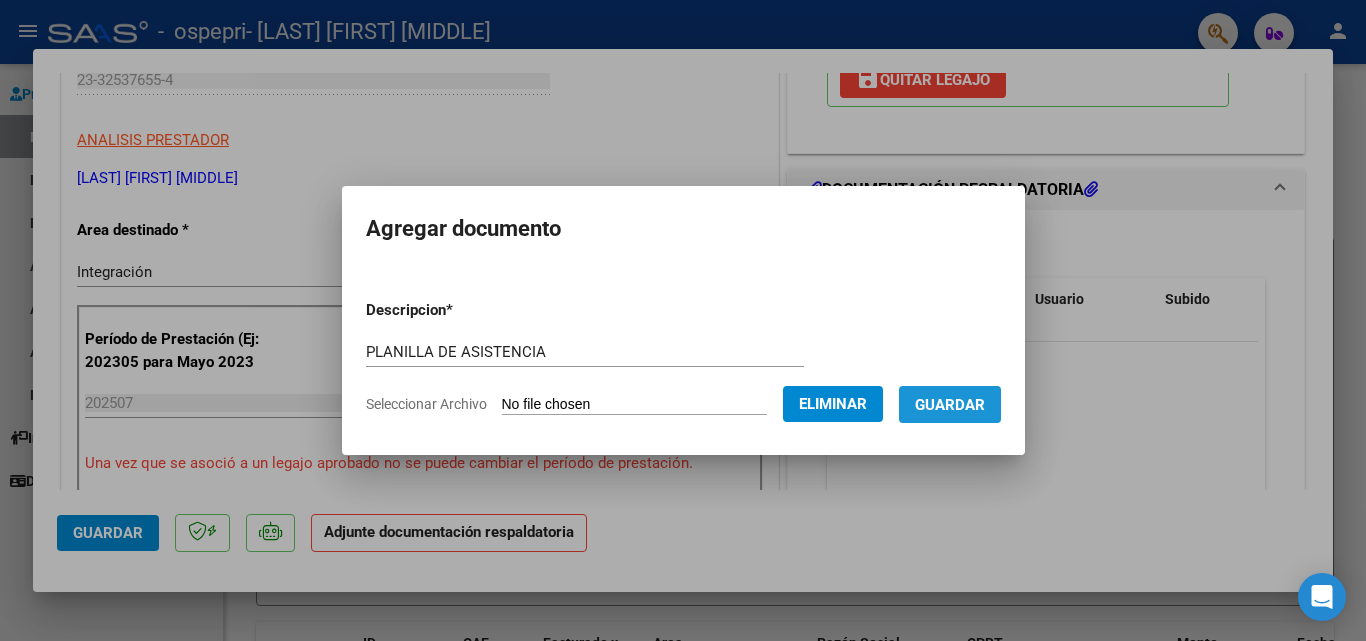 click on "Guardar" at bounding box center [950, 405] 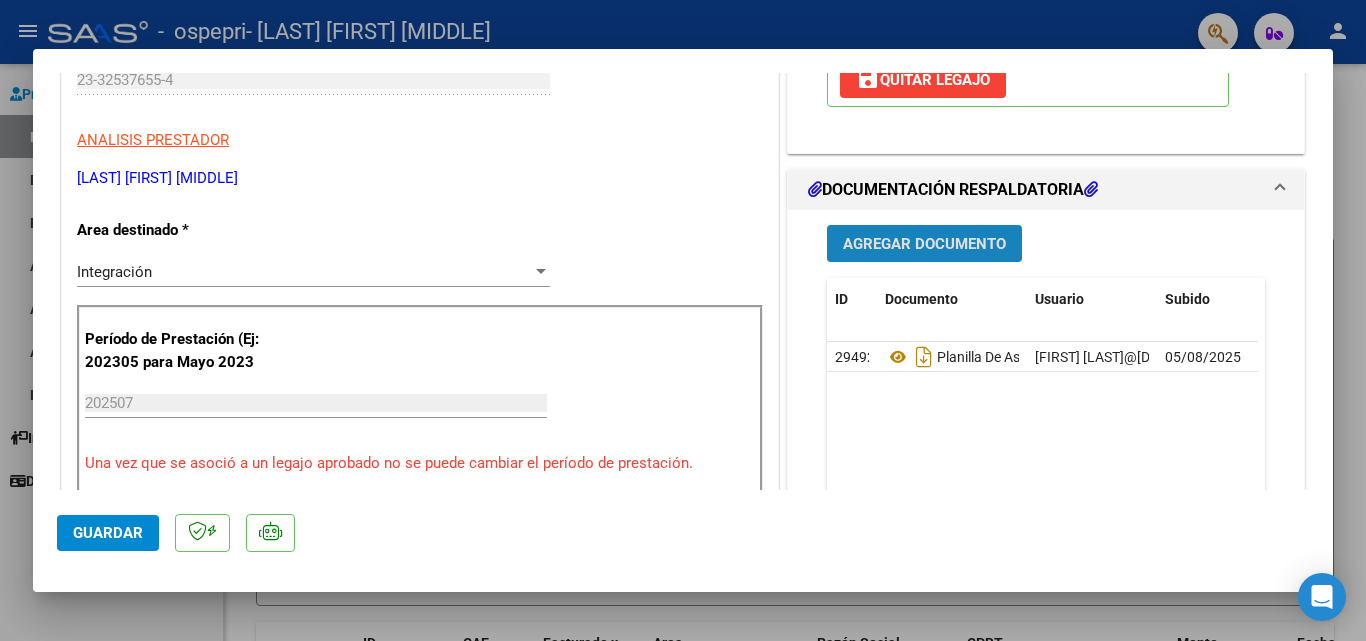 click on "Agregar Documento" at bounding box center (924, 244) 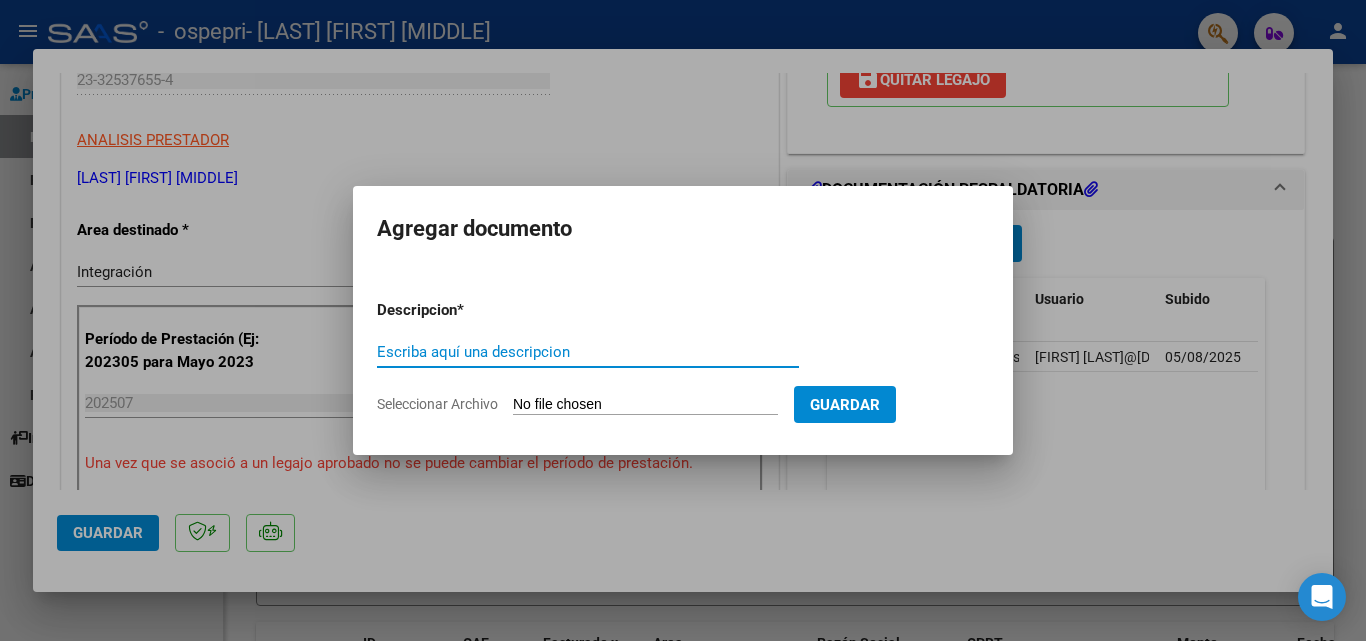 click on "Escriba aquí una descripcion" at bounding box center [588, 352] 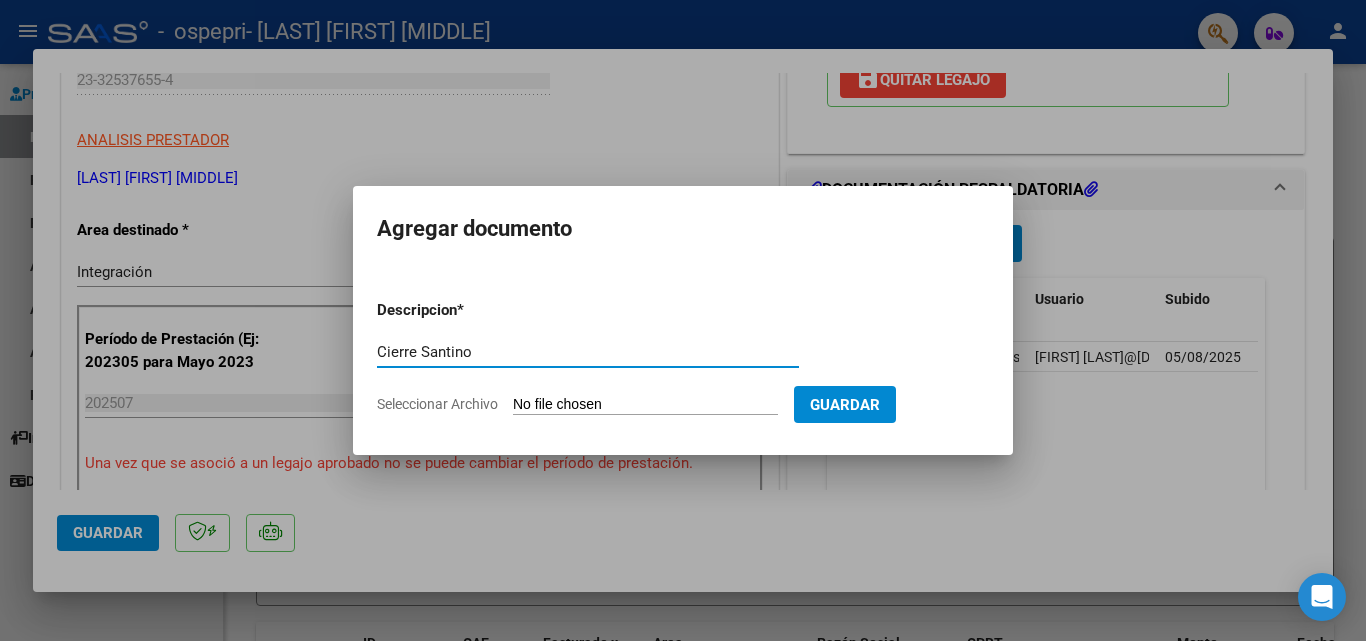 type on "Cierre Santino" 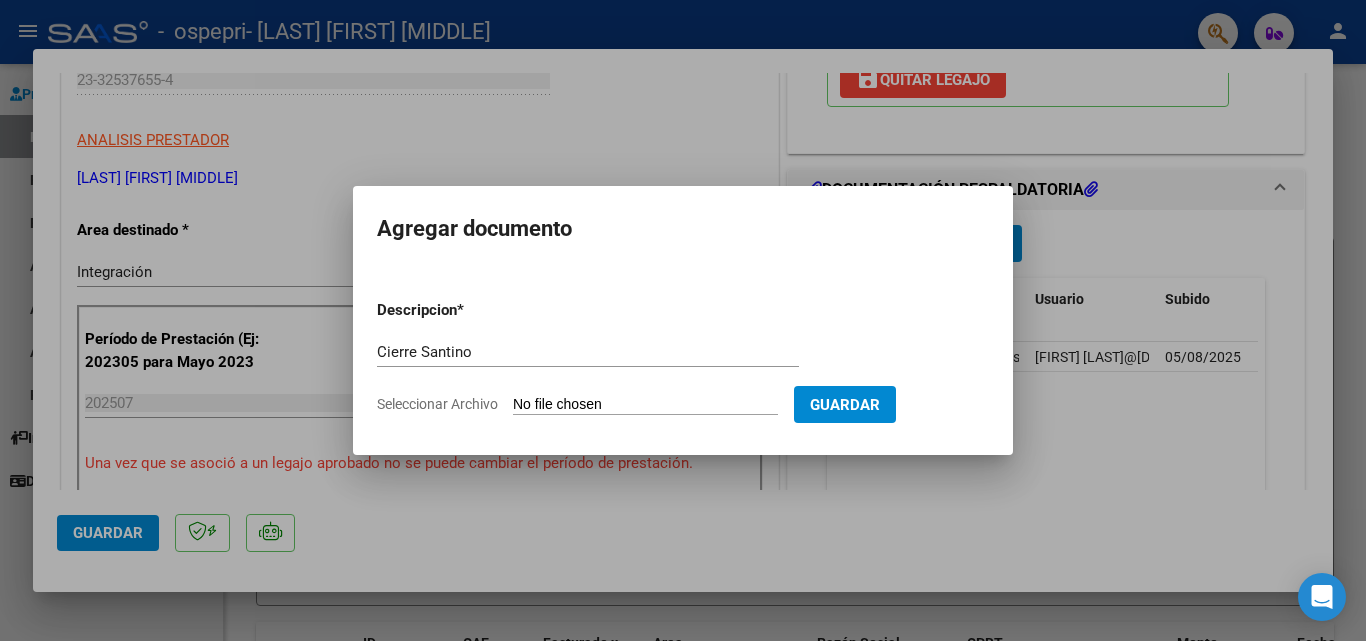 click on "Seleccionar Archivo" 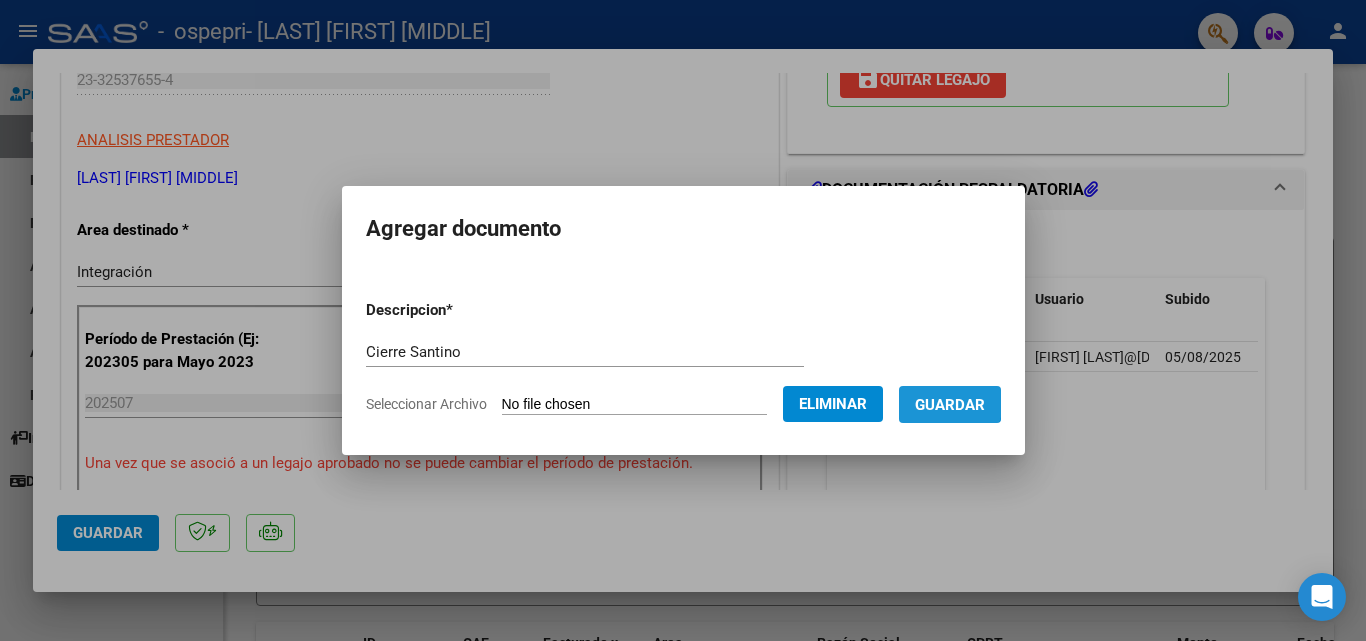 click on "Guardar" at bounding box center [950, 405] 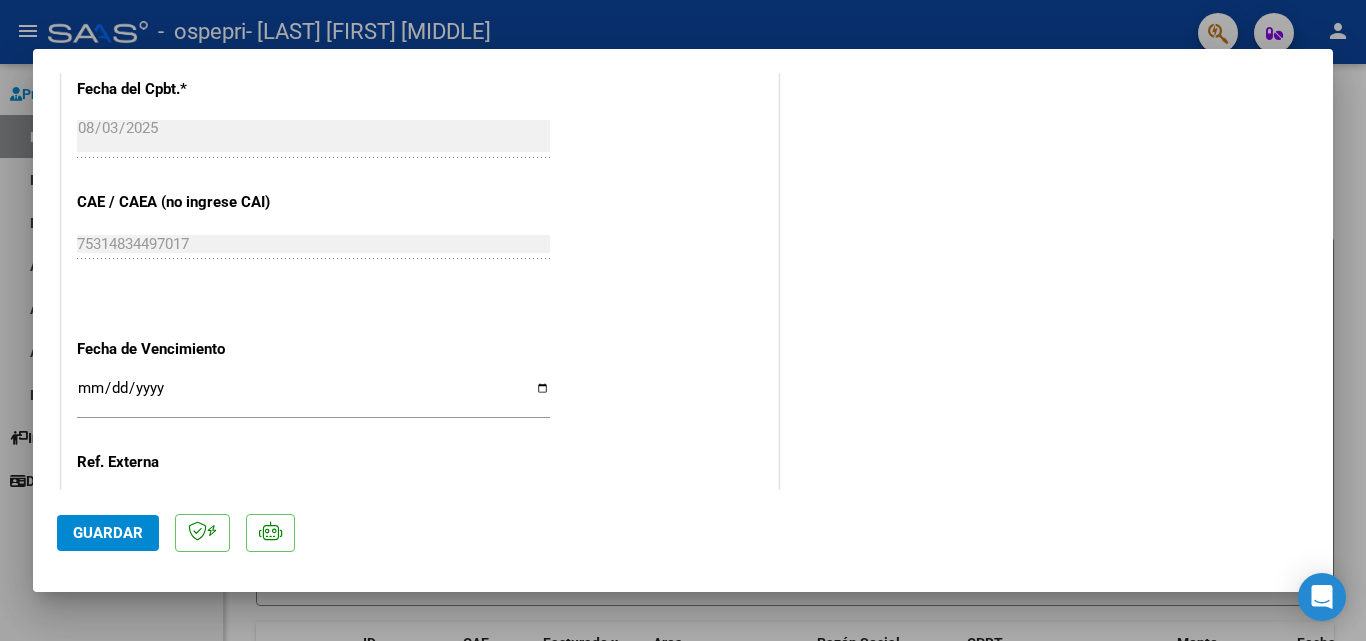 scroll, scrollTop: 1373, scrollLeft: 0, axis: vertical 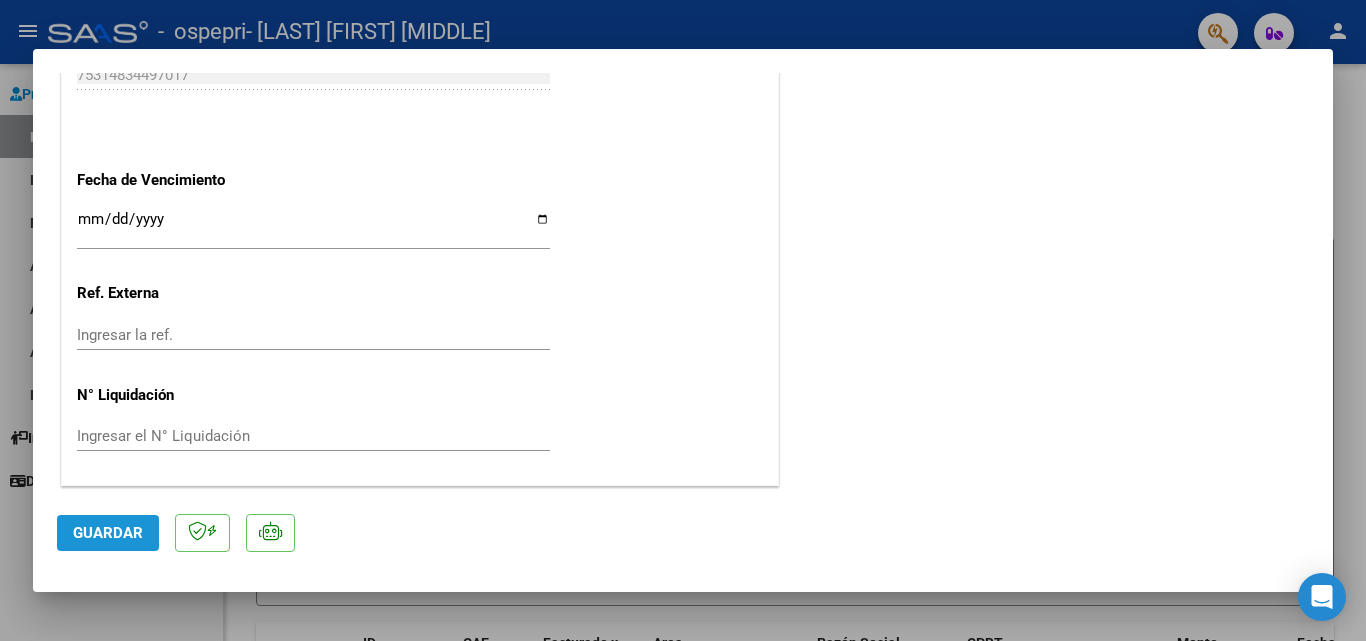 click on "Guardar" 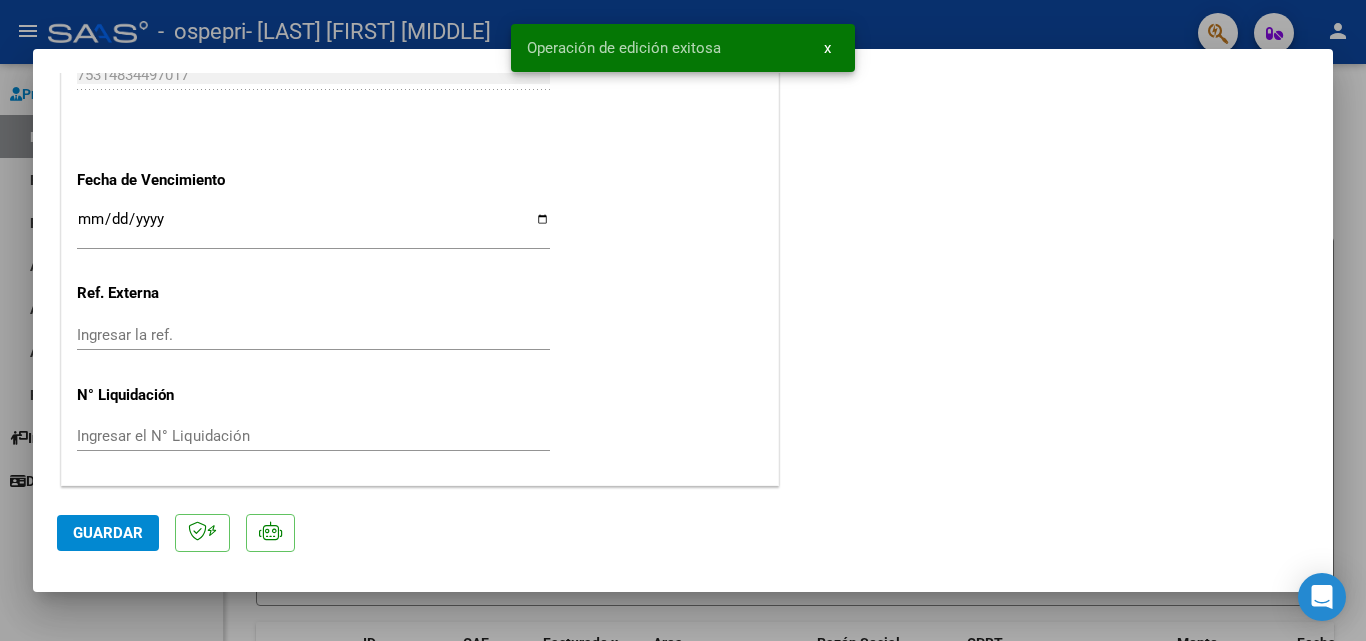 click at bounding box center (683, 320) 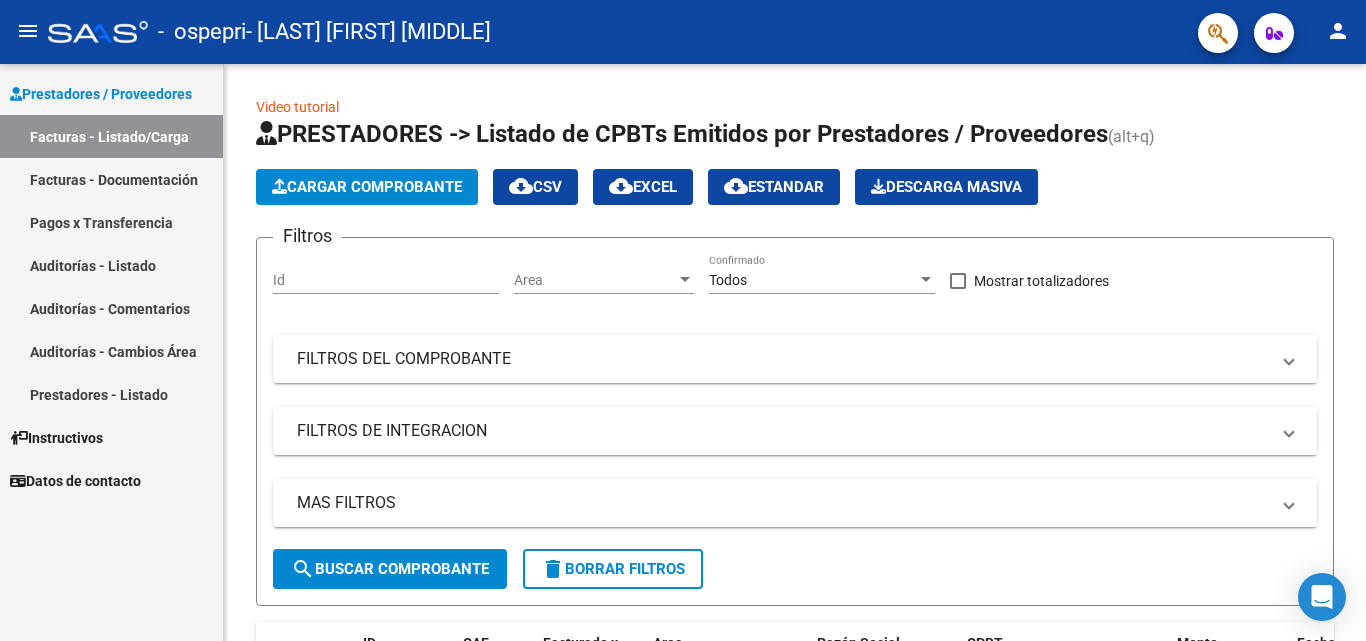 click on "Facturas - Documentación" at bounding box center [111, 179] 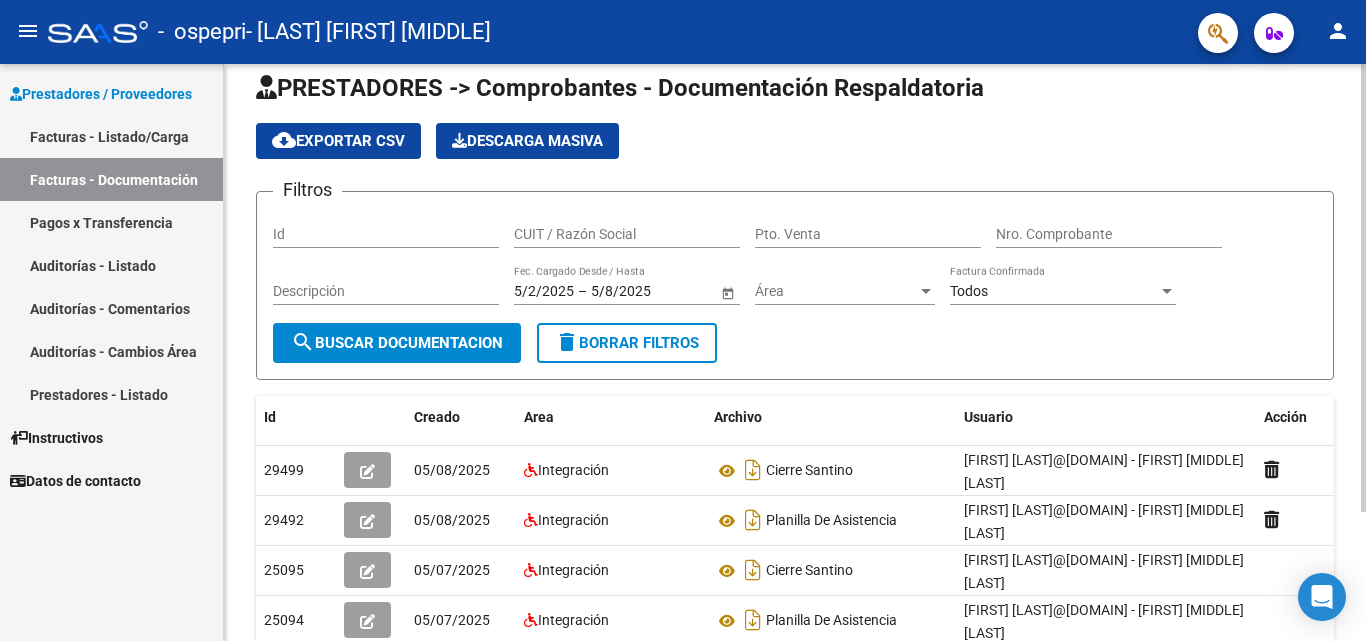 scroll, scrollTop: 0, scrollLeft: 0, axis: both 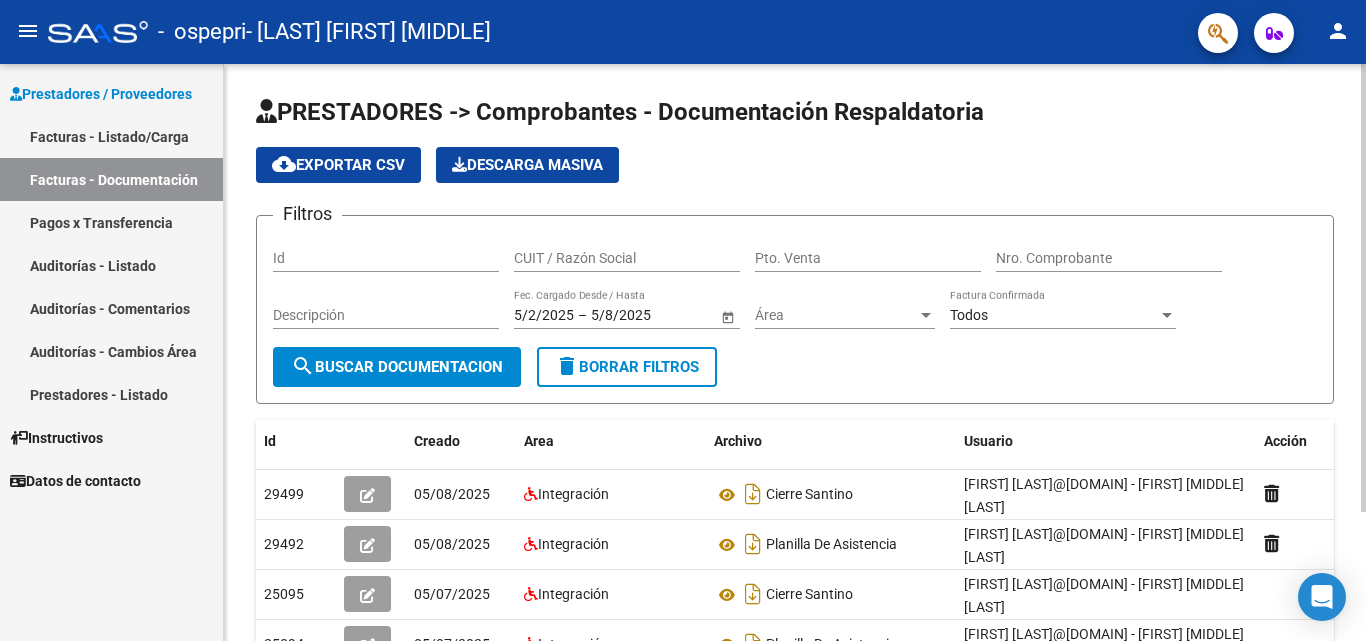 click on "PRESTADORES -> Comprobantes - Documentación Respaldatoria cloud_download  Exportar CSV   Descarga Masiva
Filtros Id CUIT / Razón Social Pto. Venta Nro. Comprobante Descripción 5/2/2025 5/2/2025 – 5/8/2025 5/8/2025 Fec. Cargado Desde / Hasta Área Área Todos Factura Confirmada search  Buscar Documentacion  delete  Borrar Filtros  Id Creado Area Archivo Usuario Acción [NUMERIC_ID]
05/08/2025 Integración [TEXT] [FIRST] [LAST]   [NUMERIC_ID]
05/08/2025 Integración Planilla De Asistencia  [FIRST] [MIDDLE] [LAST]   [NUMERIC_ID]
05/07/2025 Integración [TEXT] [FIRST] [LAST]  [FIRST] [MIDDLE] [LAST]    4 total   1" 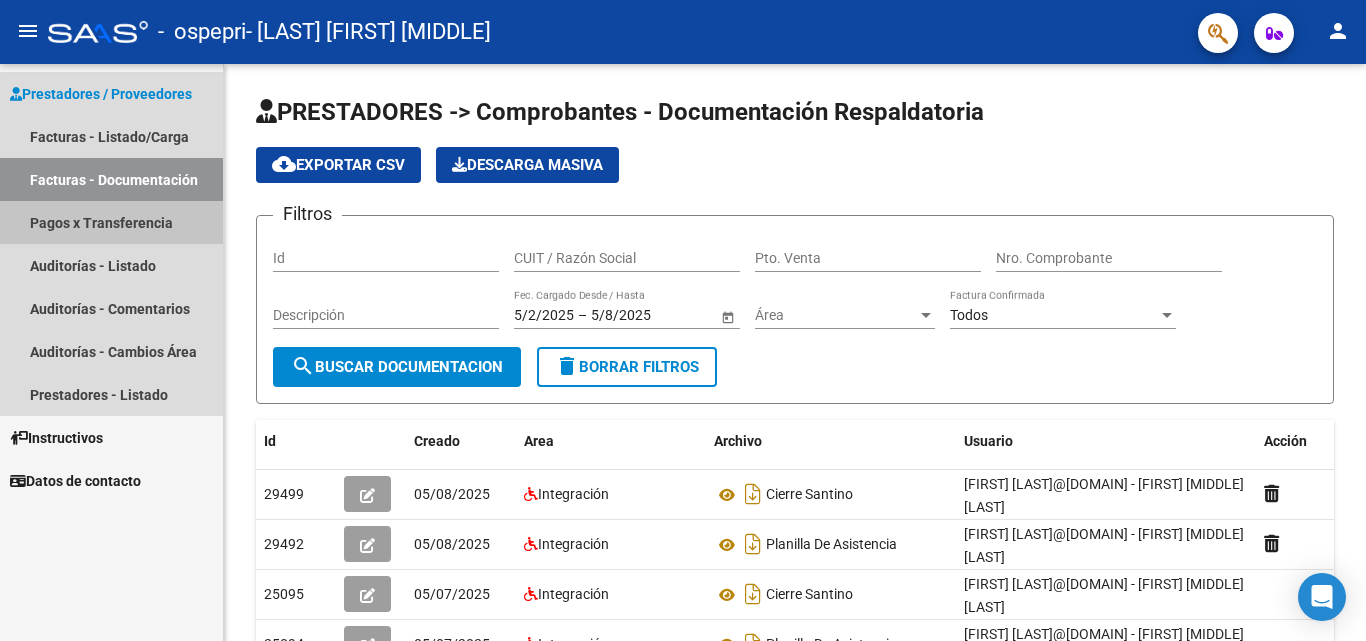 click on "Pagos x Transferencia" at bounding box center [111, 222] 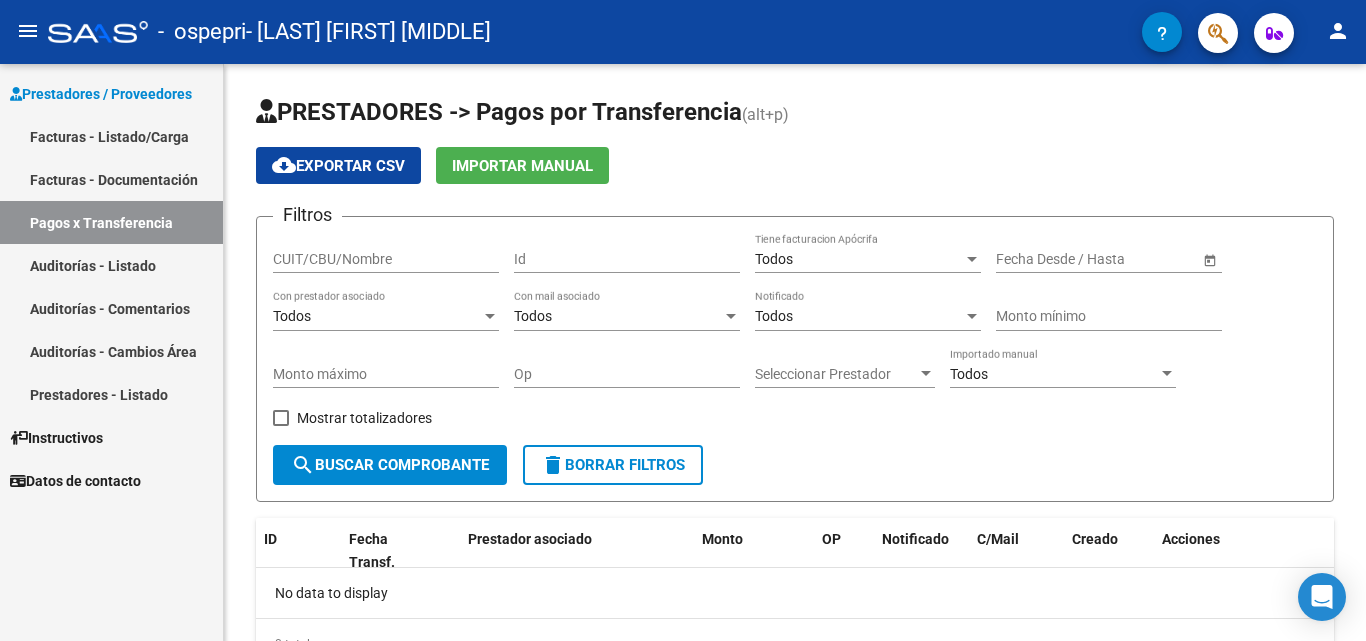 click on "Facturas - Documentación" at bounding box center [111, 179] 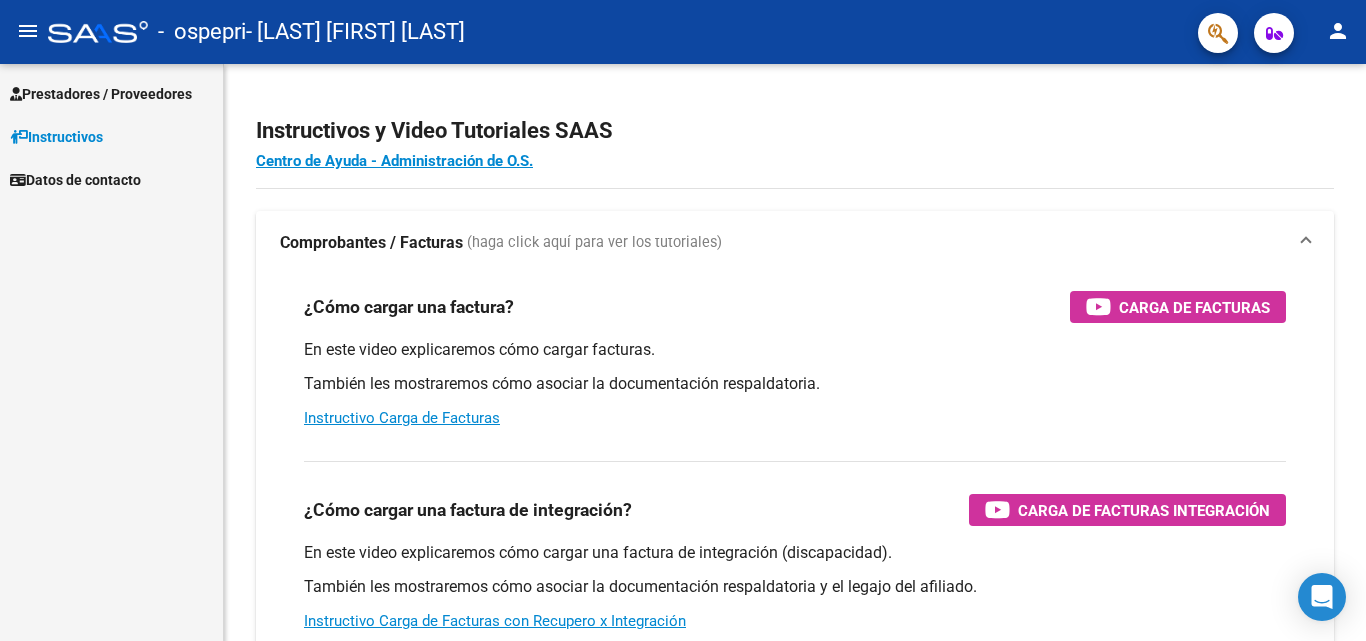 scroll, scrollTop: 0, scrollLeft: 0, axis: both 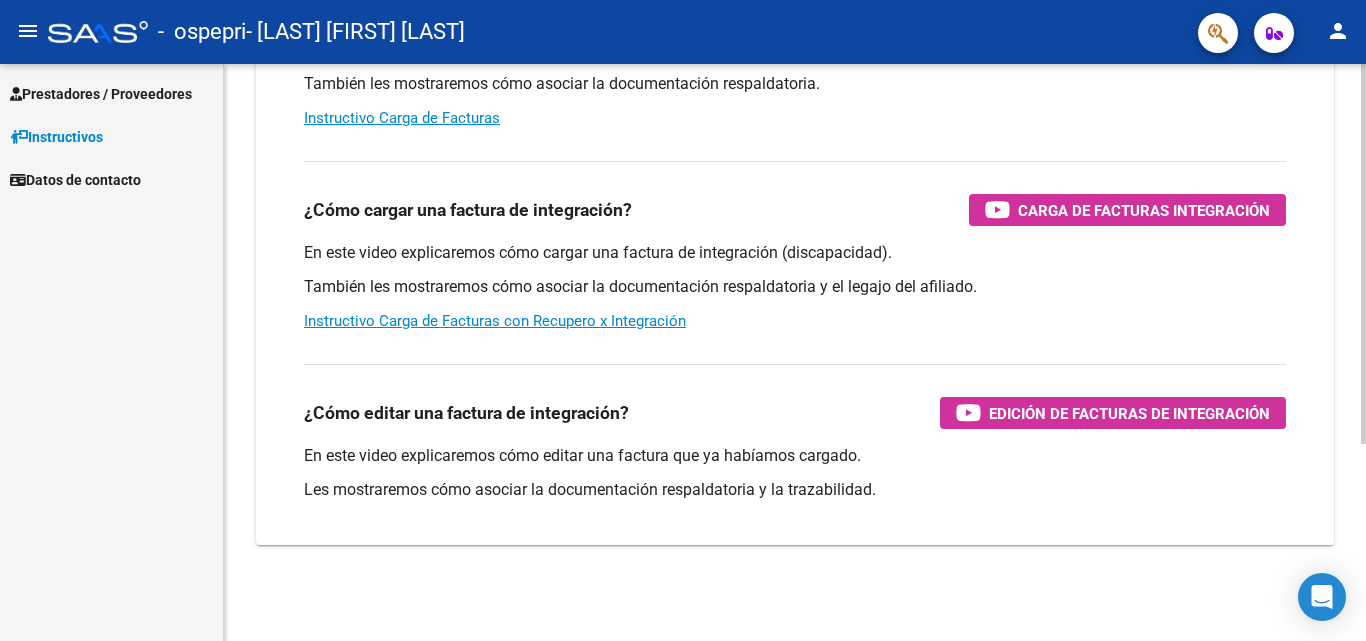 click 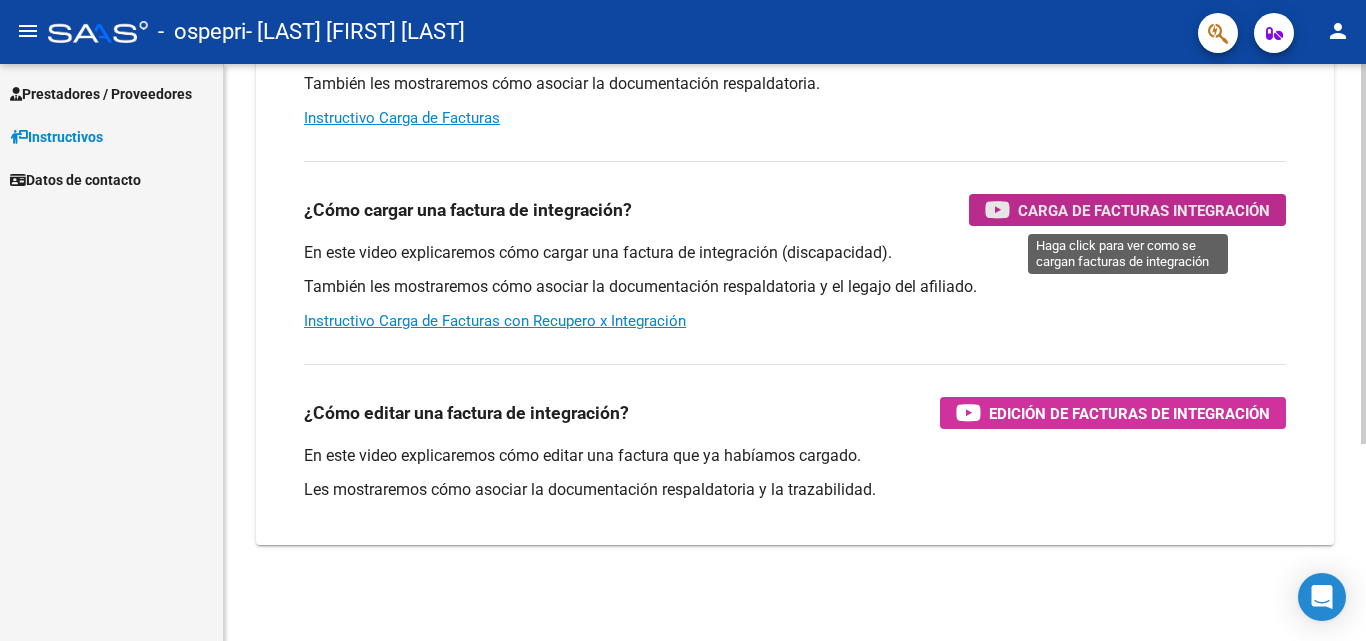 click on "Carga de Facturas Integración" at bounding box center [1144, 210] 